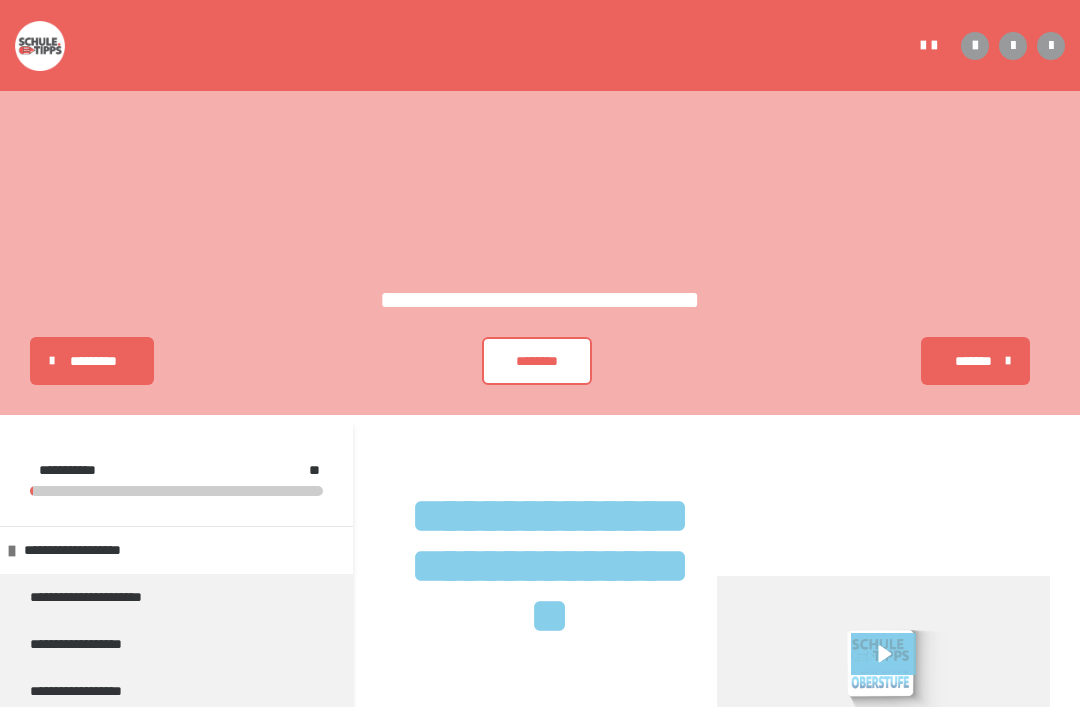 scroll, scrollTop: 0, scrollLeft: 0, axis: both 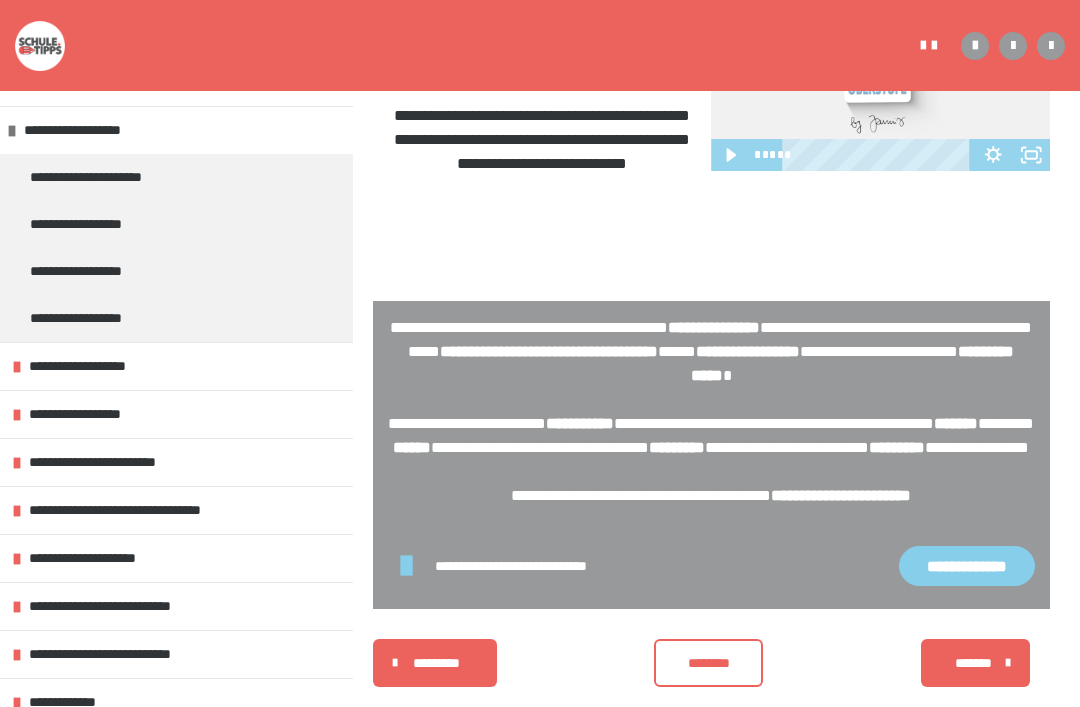 click on "**********" at bounding box center [104, 177] 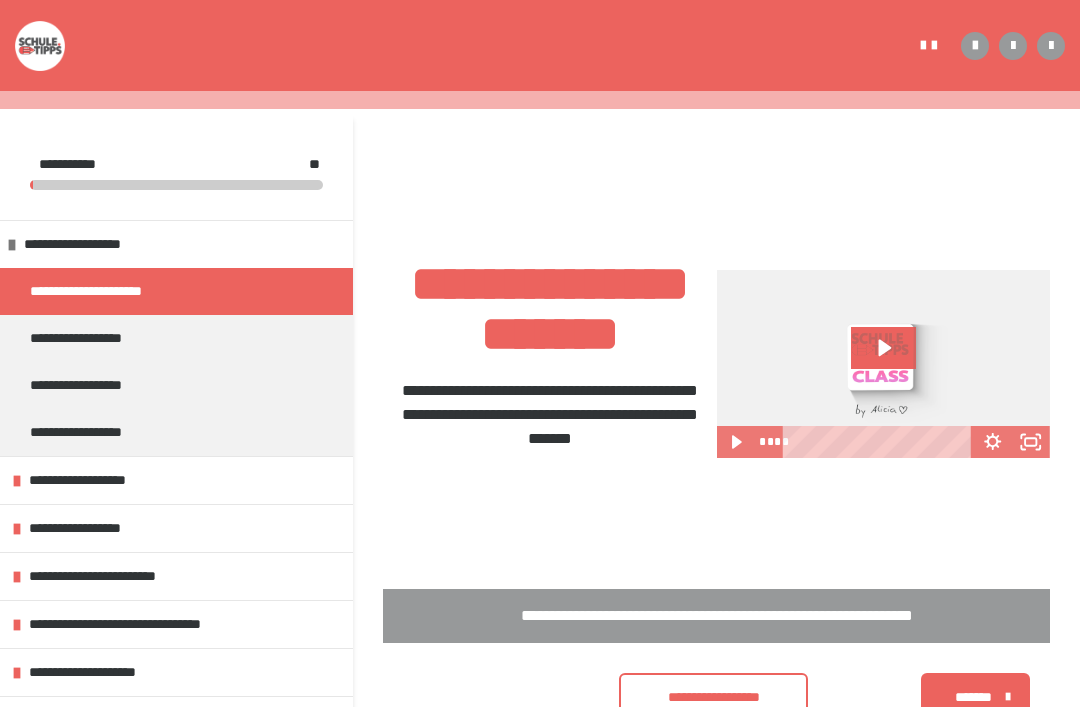 scroll, scrollTop: 299, scrollLeft: 0, axis: vertical 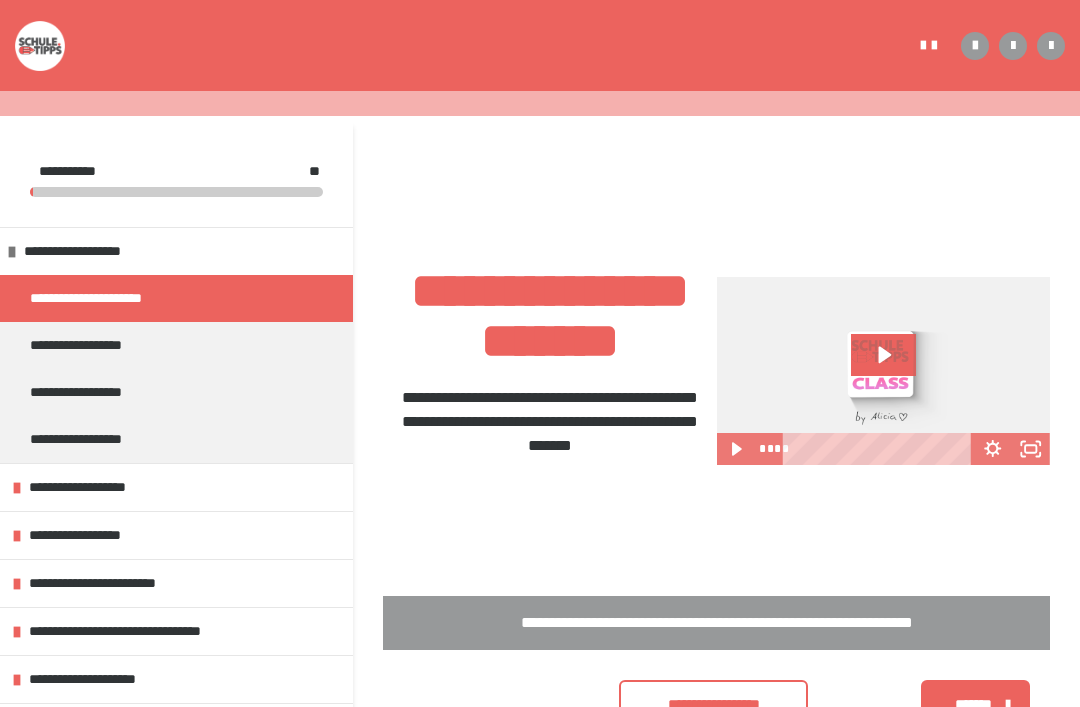 click 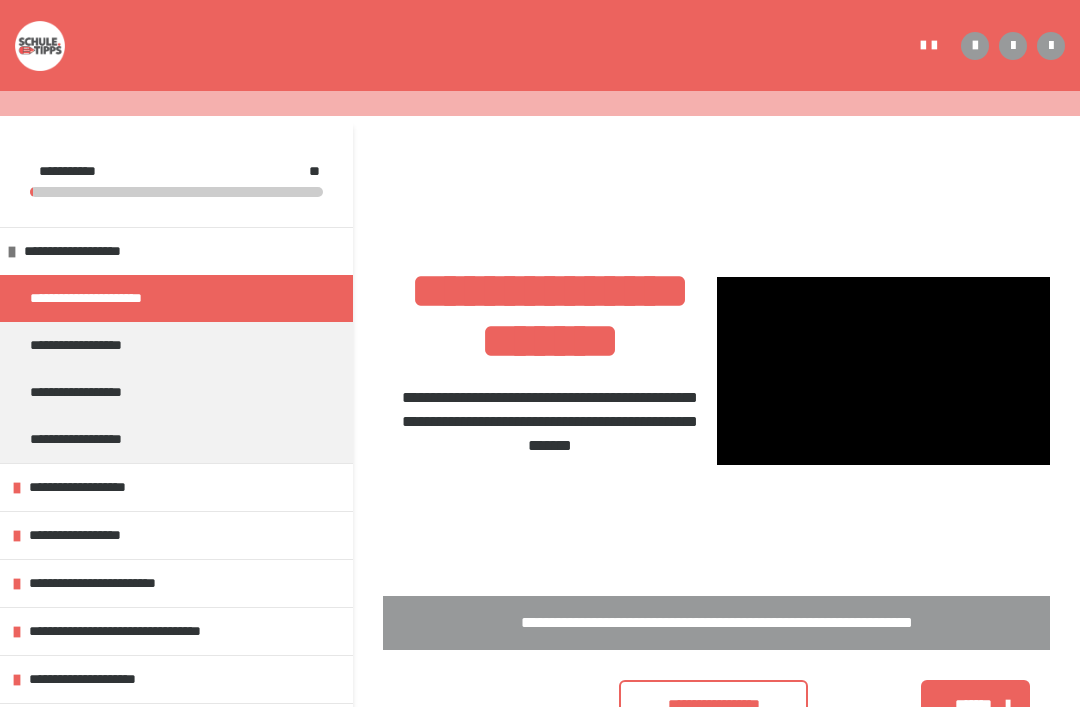 click 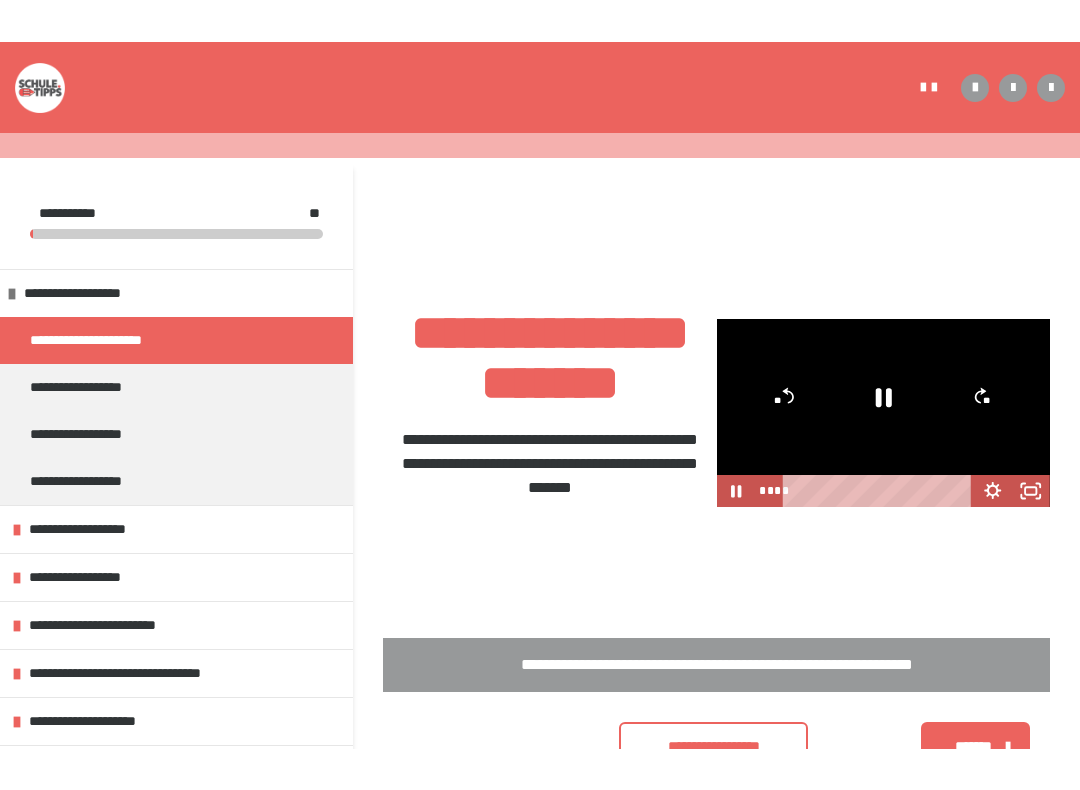 scroll, scrollTop: 20, scrollLeft: 0, axis: vertical 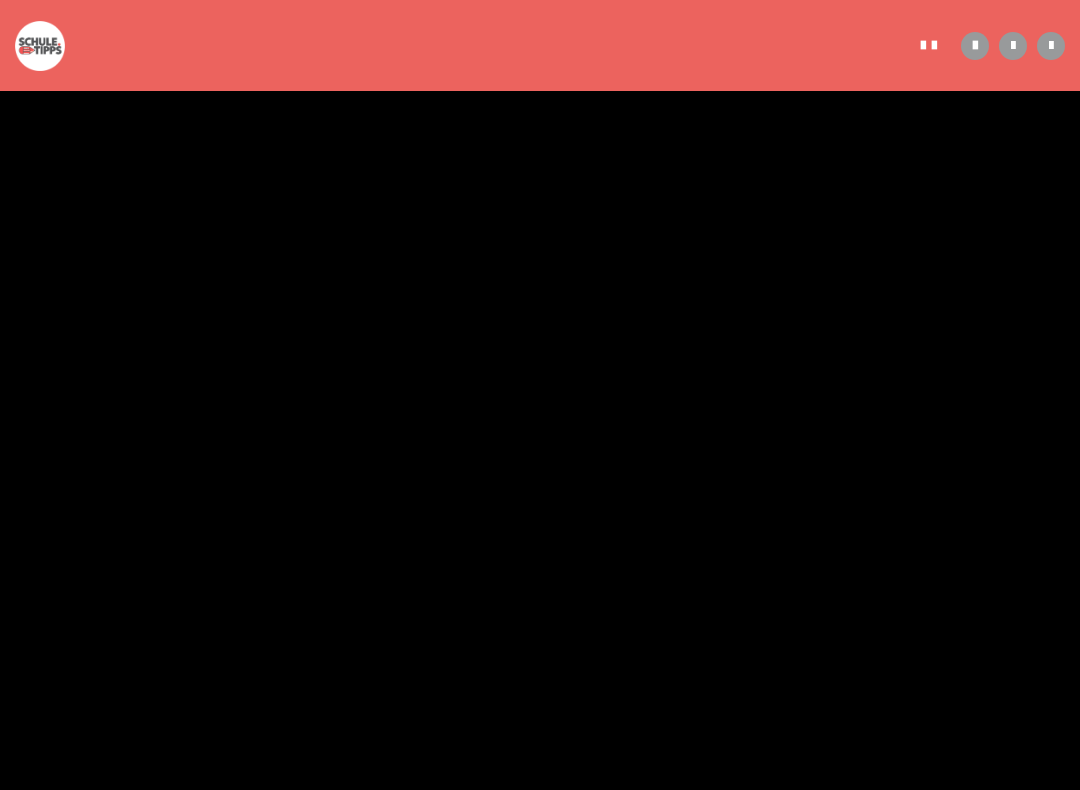 click at bounding box center [540, 395] 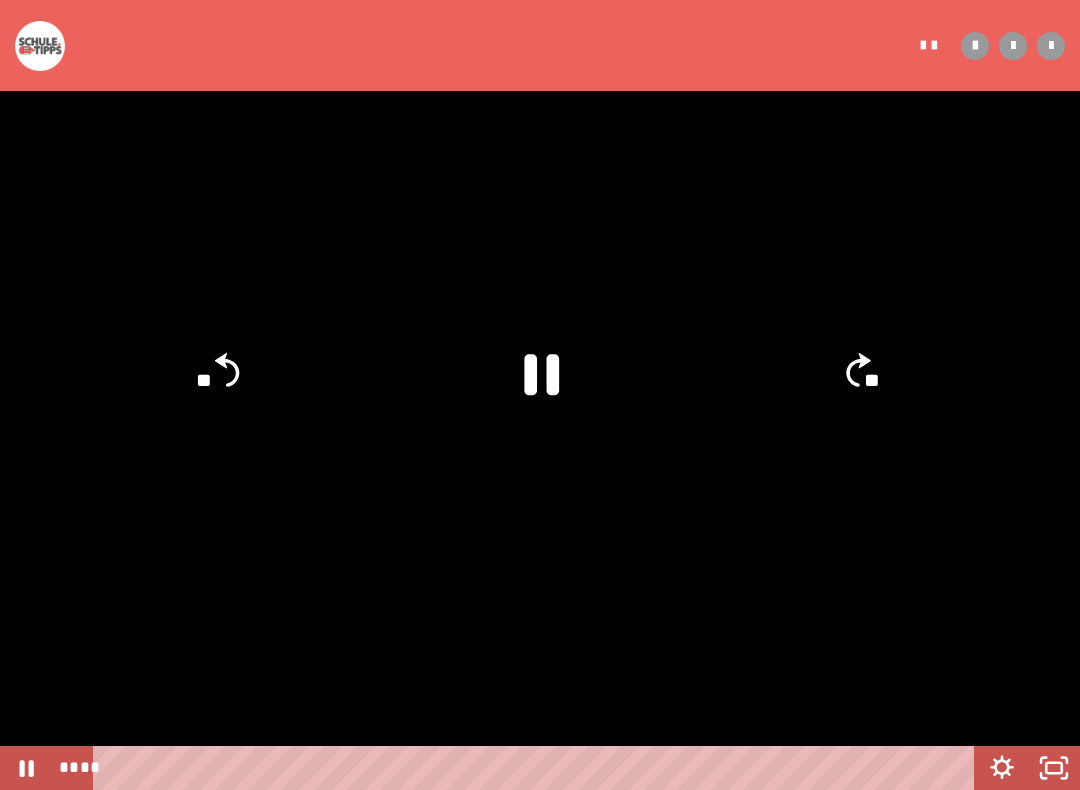 click 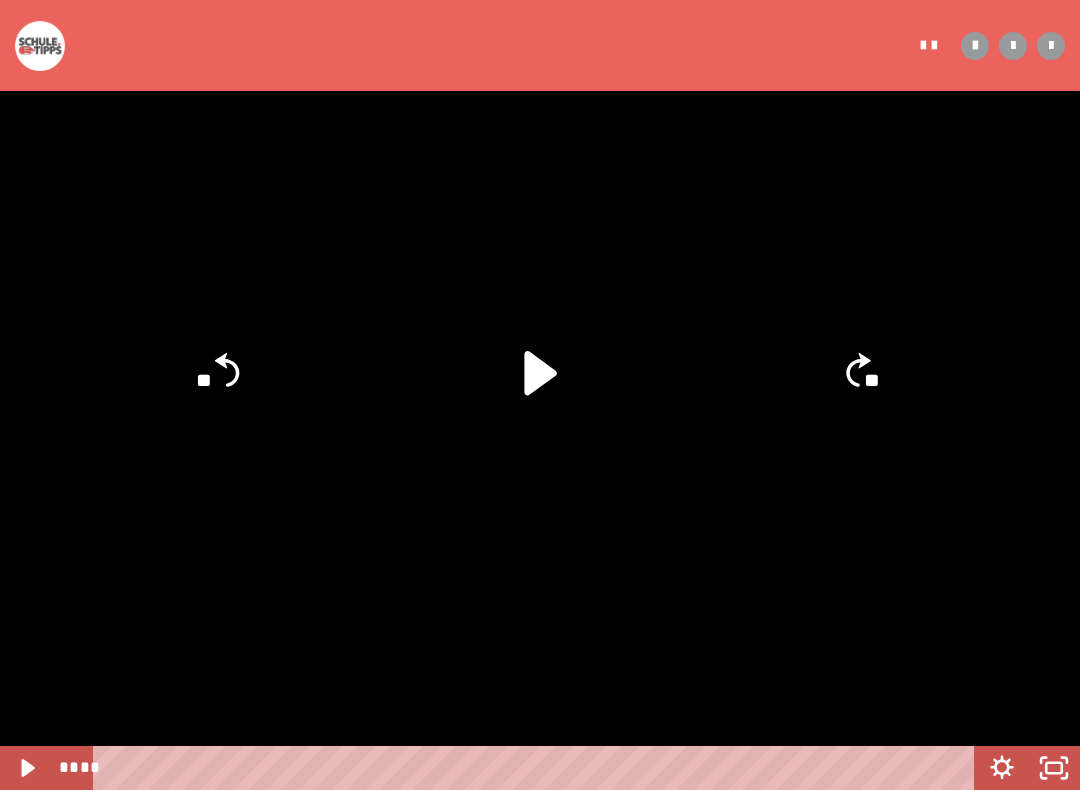 click 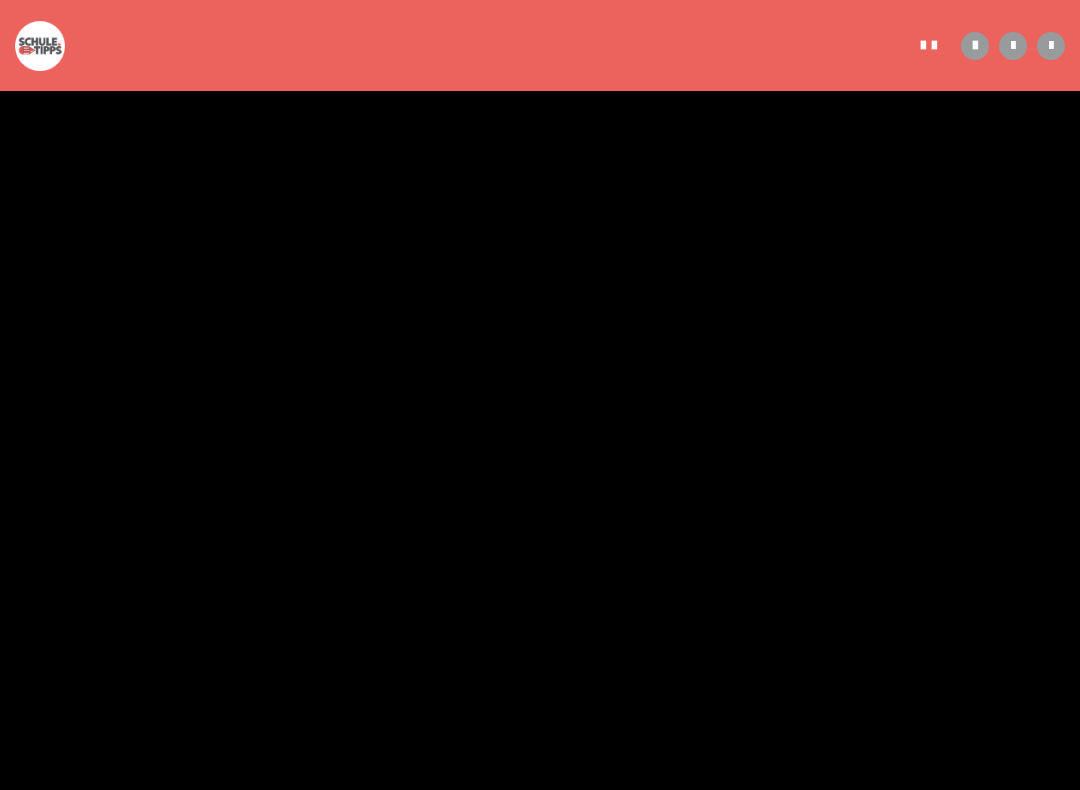 click at bounding box center [540, 395] 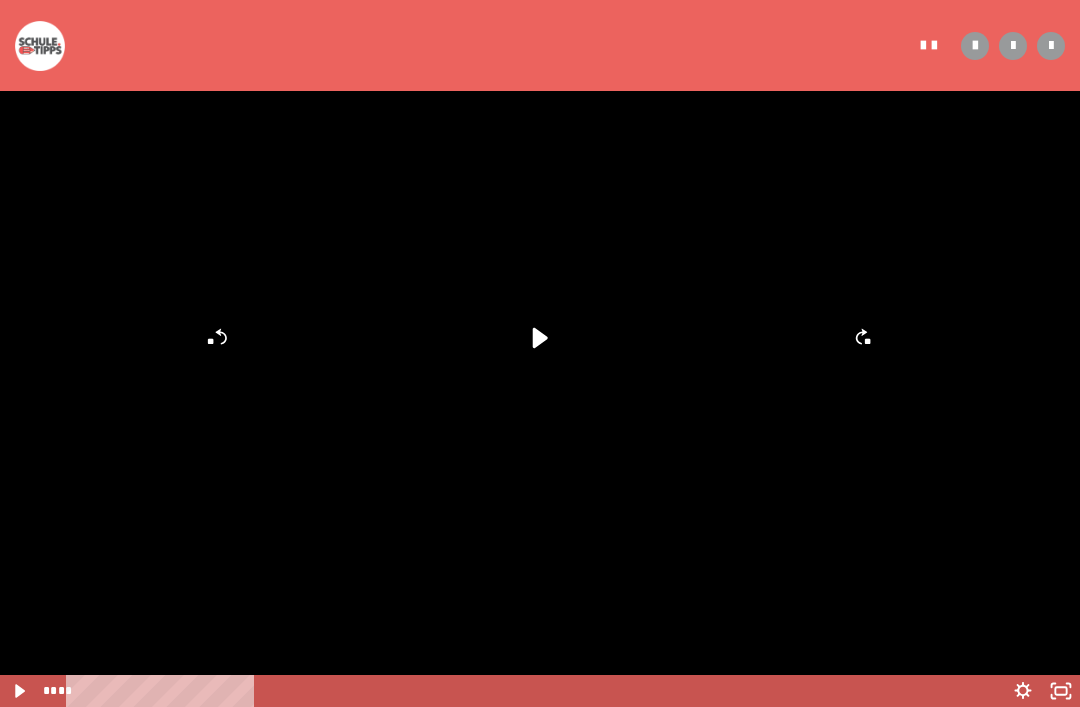 scroll, scrollTop: 336, scrollLeft: 0, axis: vertical 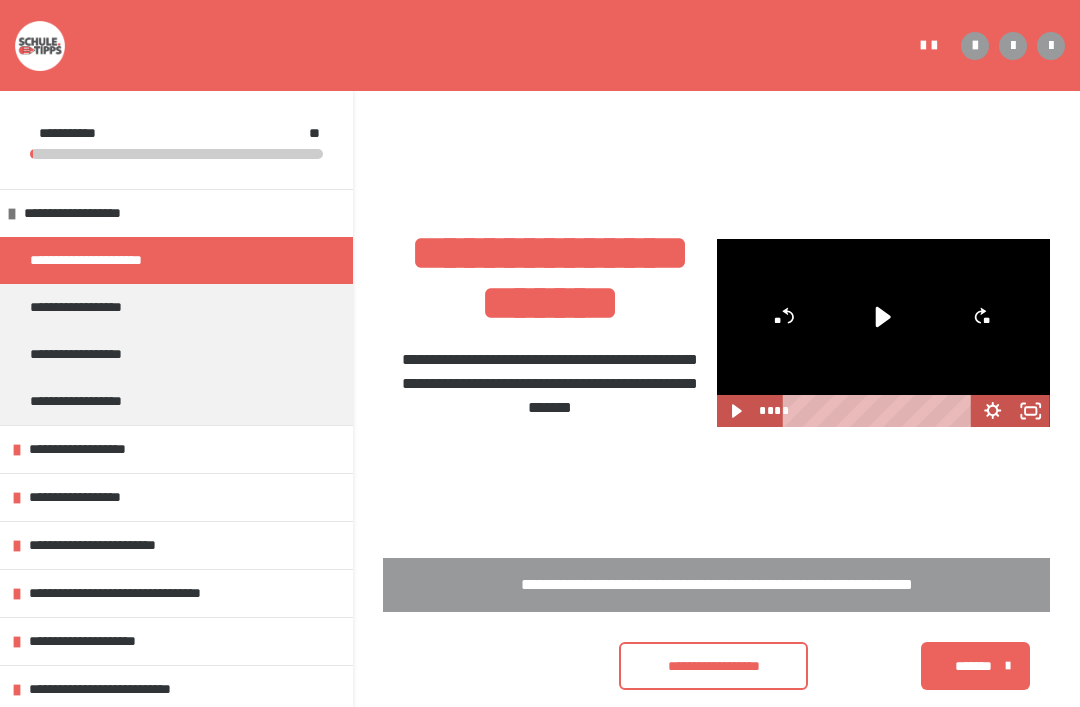 click on "**********" at bounding box center [713, 667] 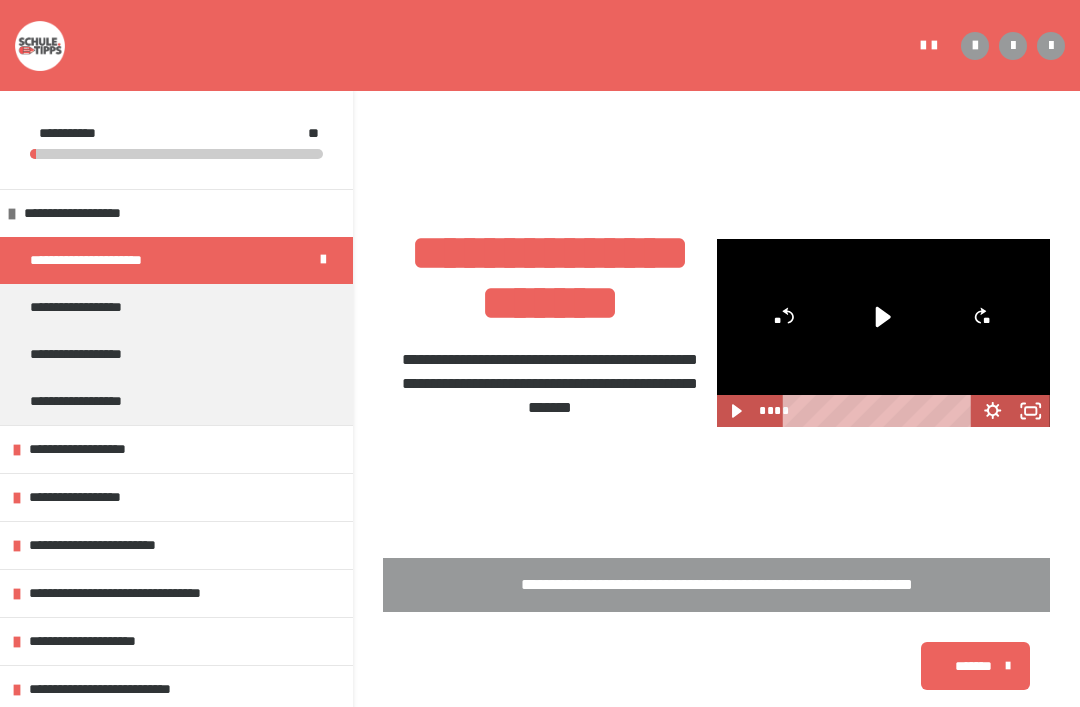 scroll, scrollTop: 337, scrollLeft: 0, axis: vertical 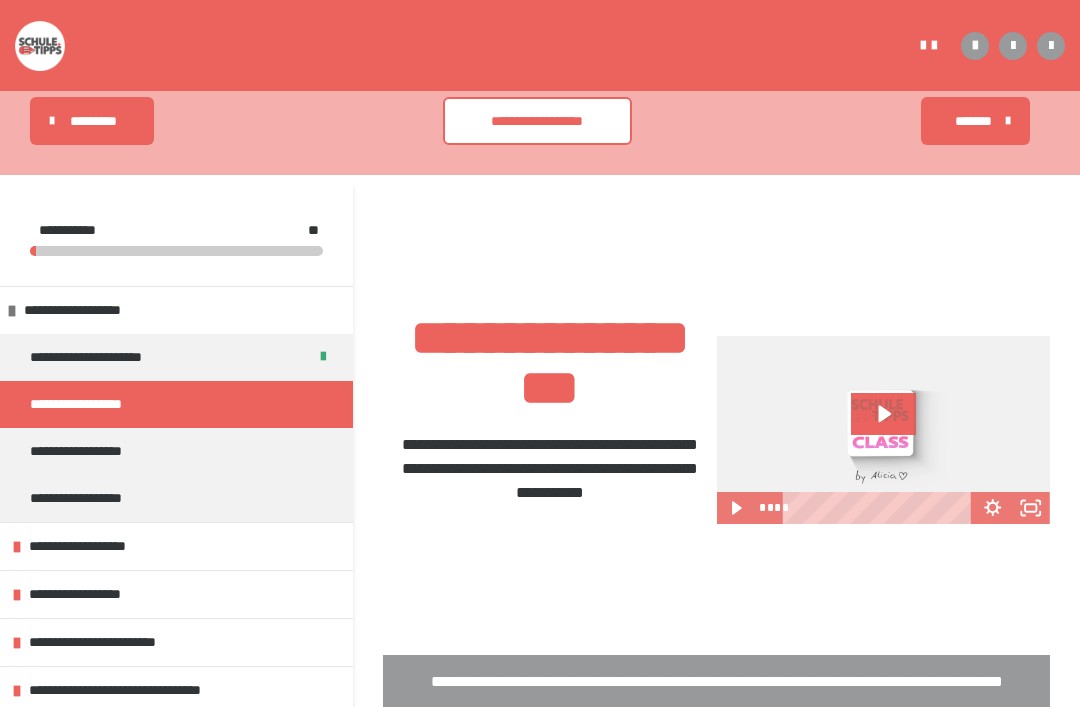 click 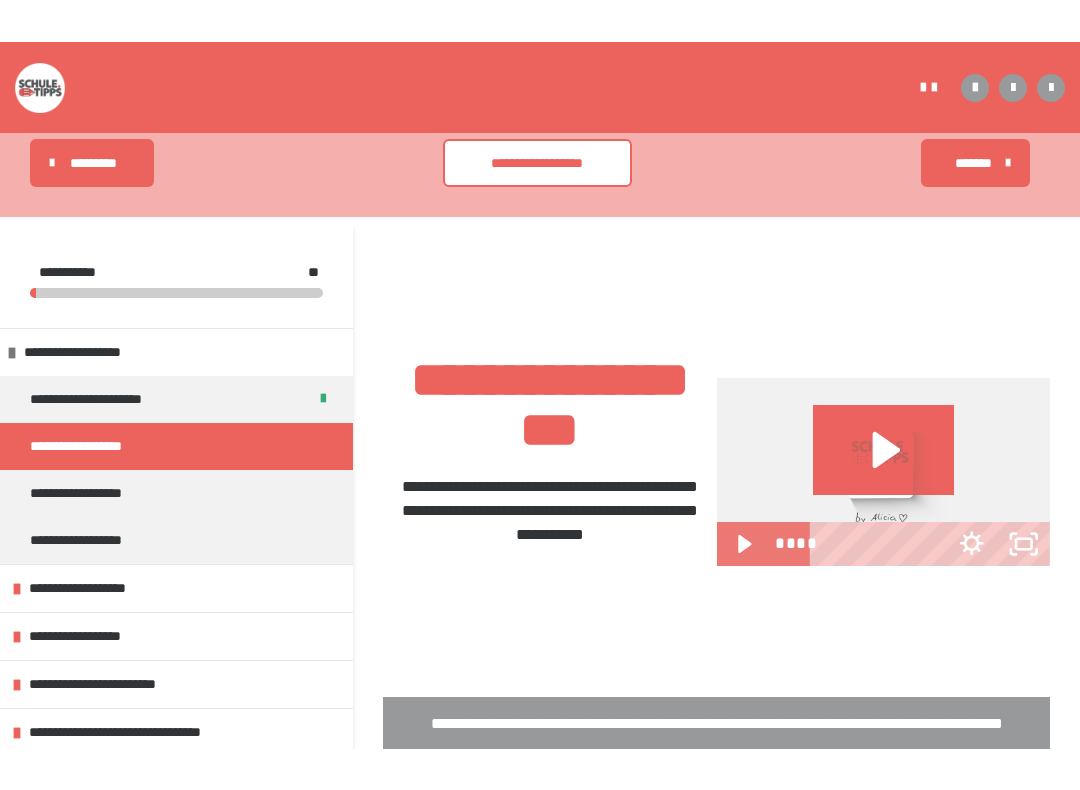 scroll, scrollTop: 20, scrollLeft: 0, axis: vertical 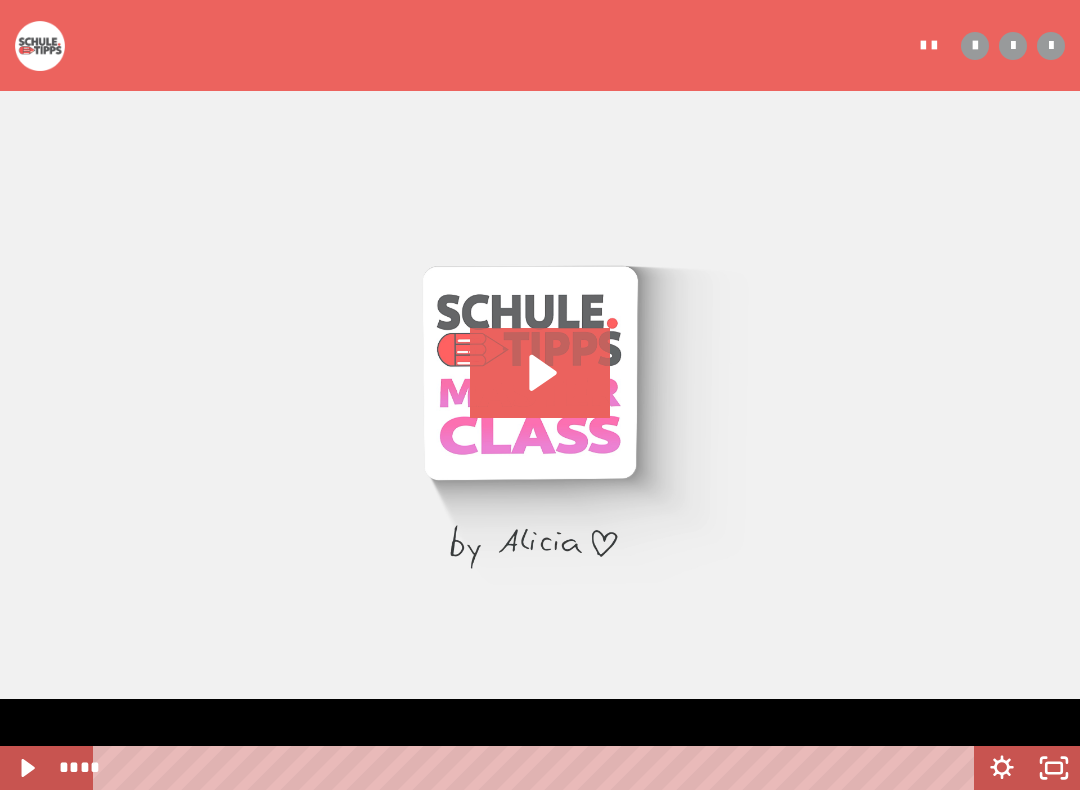click 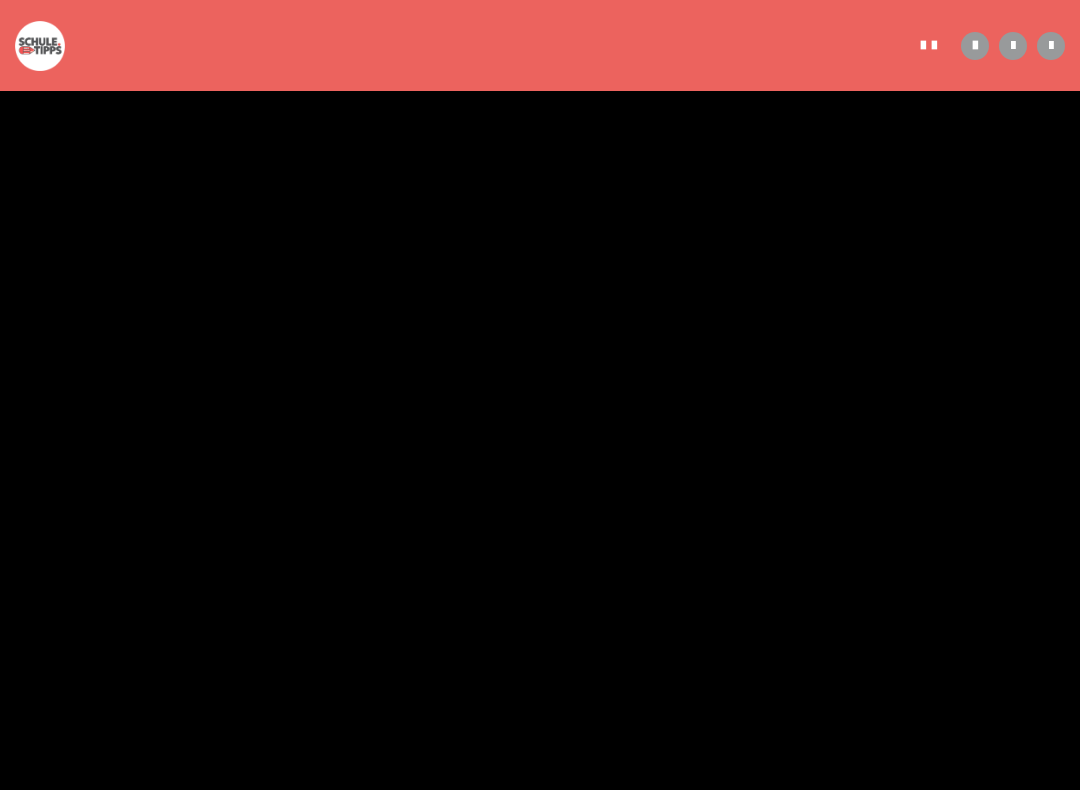 click at bounding box center [540, 395] 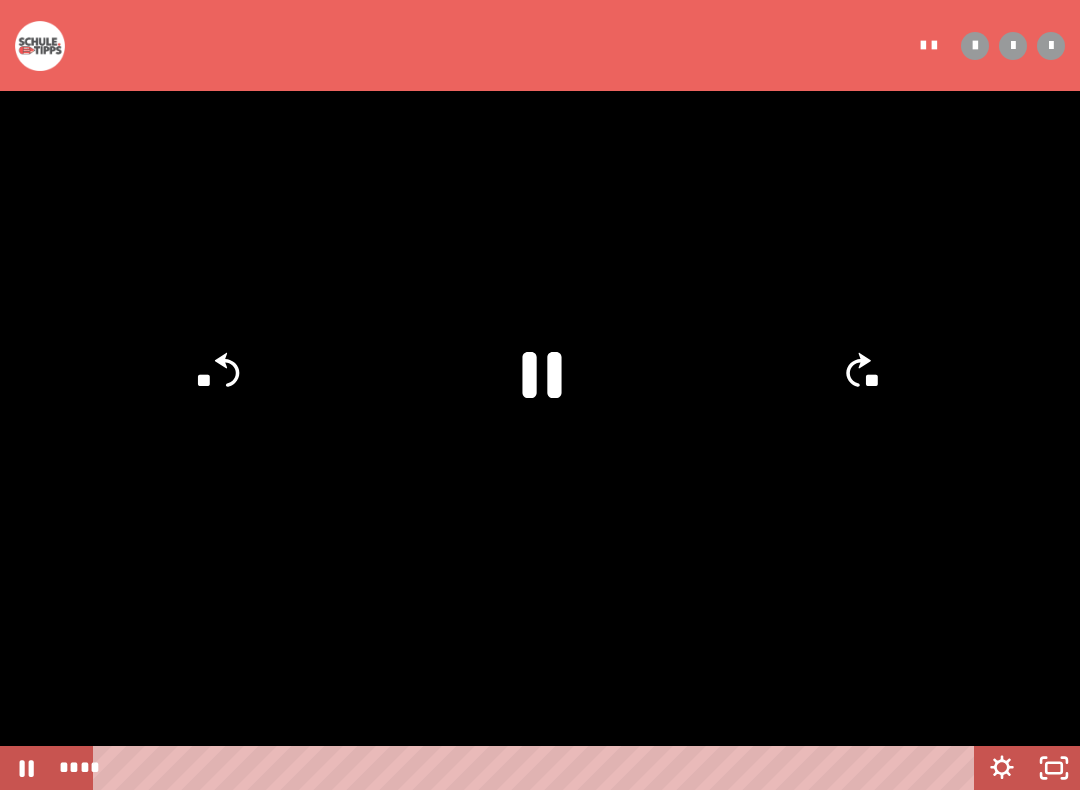 click 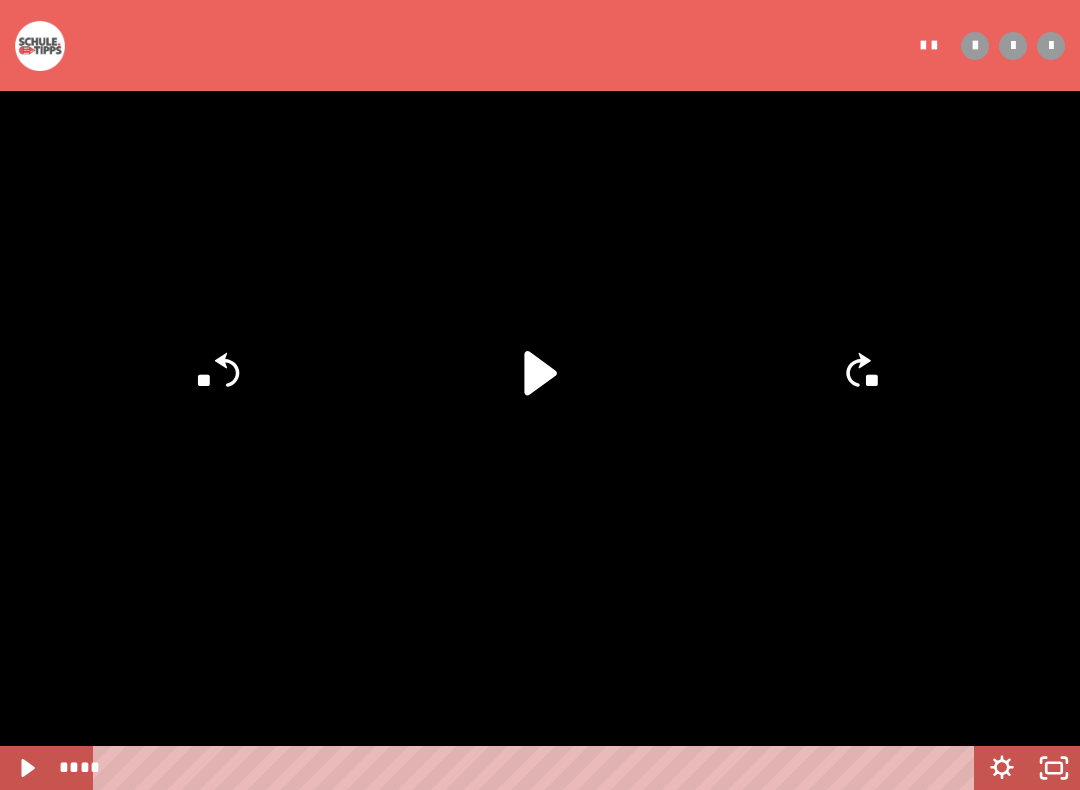 click 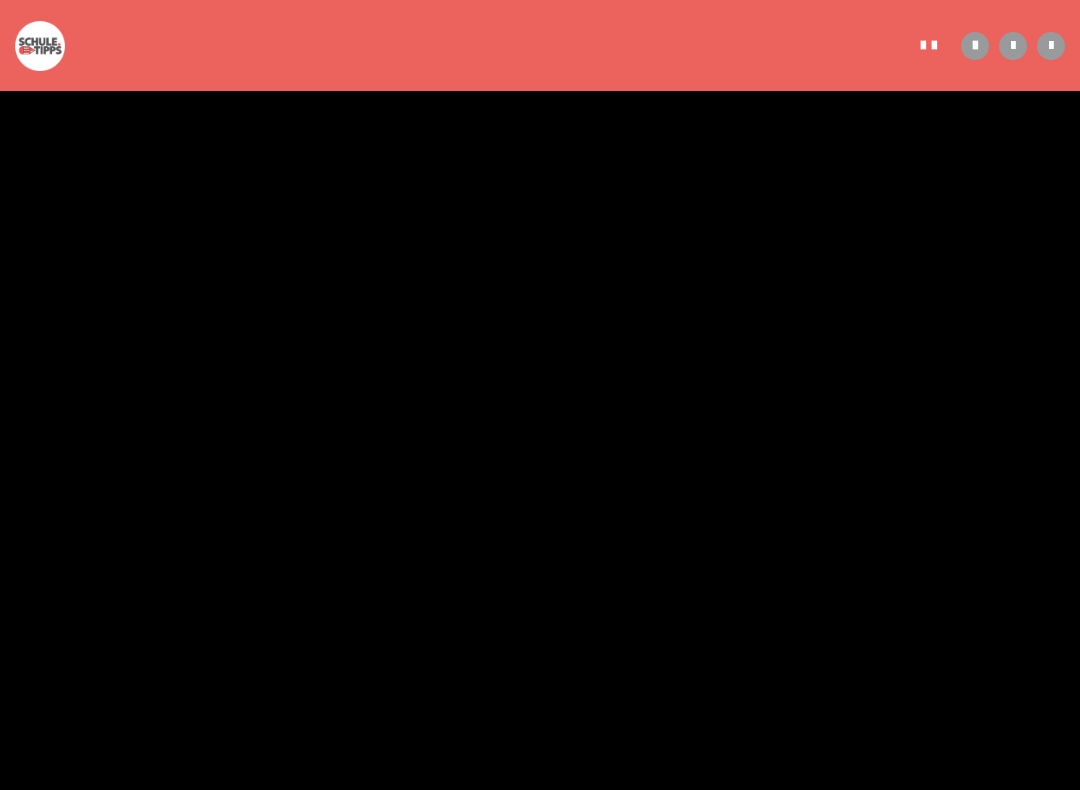 click at bounding box center [540, 395] 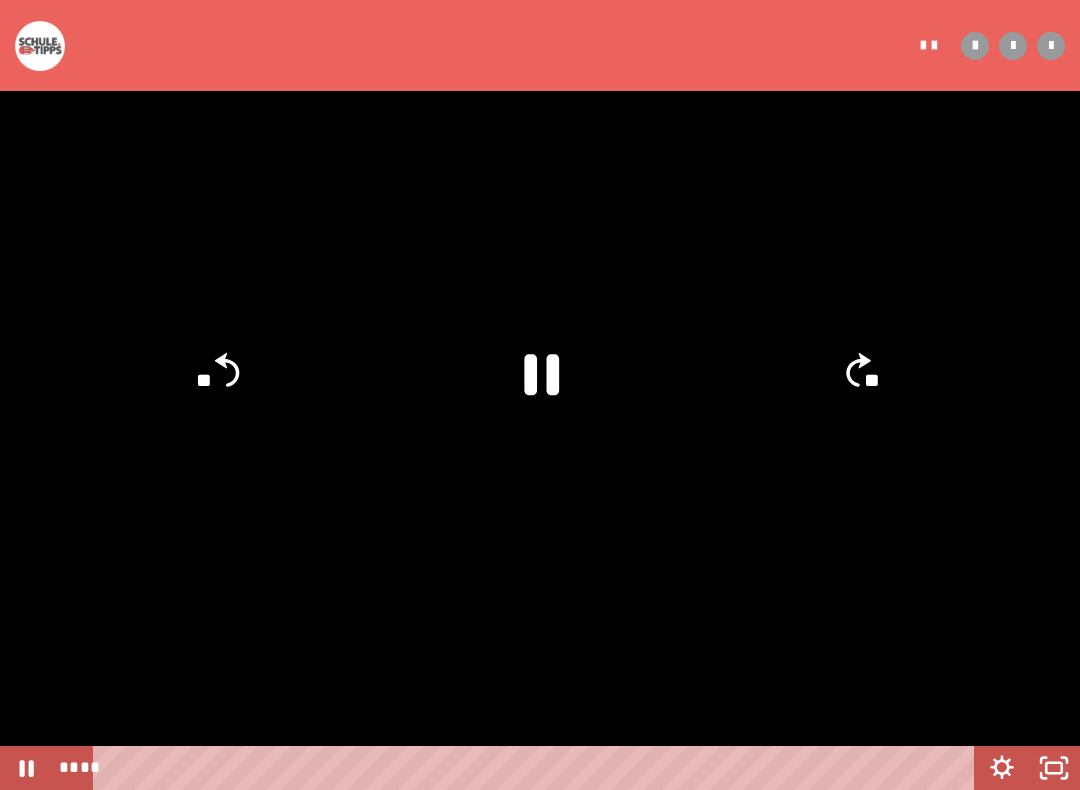 click 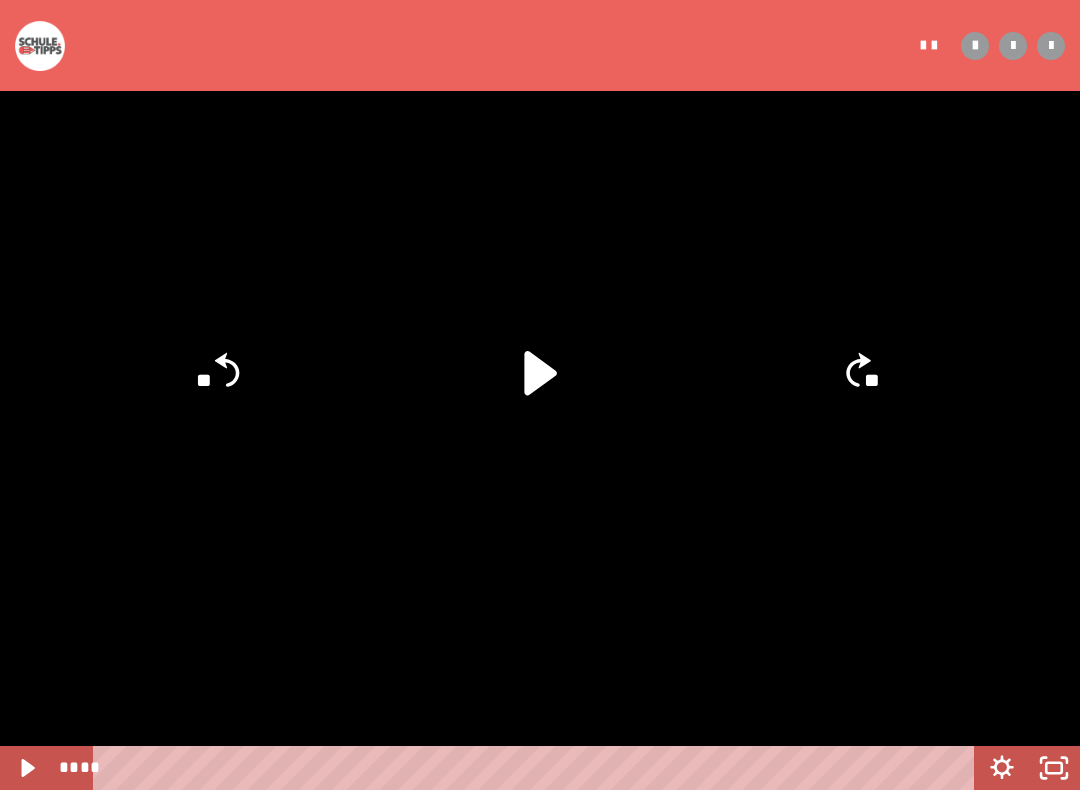 click 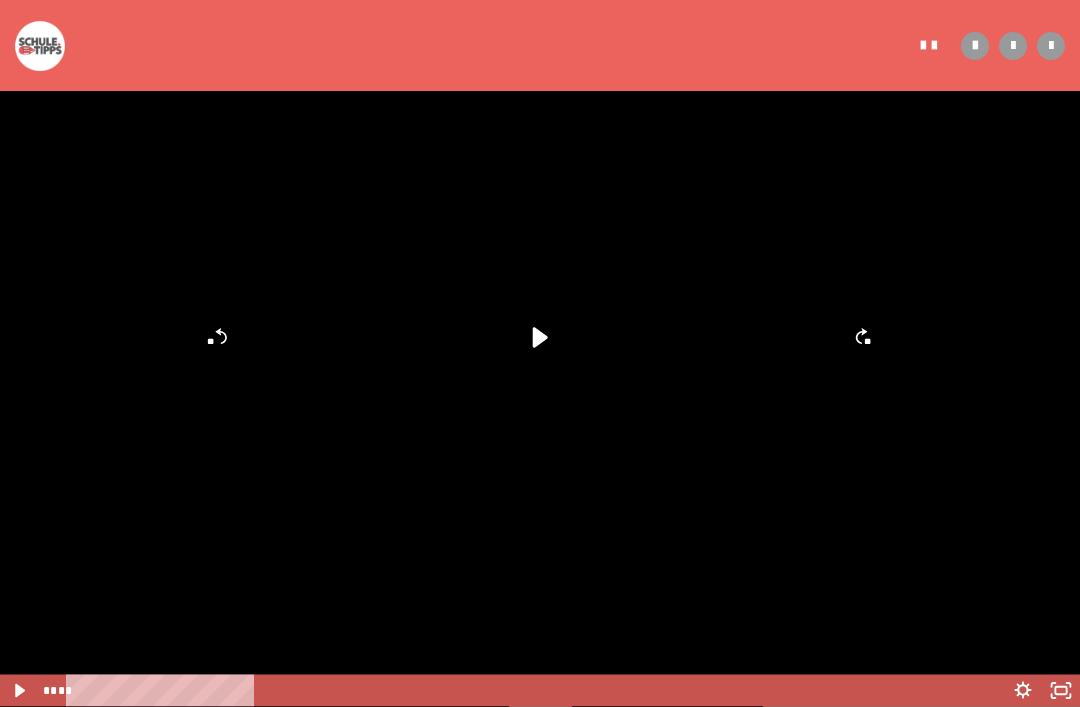 scroll, scrollTop: 475, scrollLeft: 0, axis: vertical 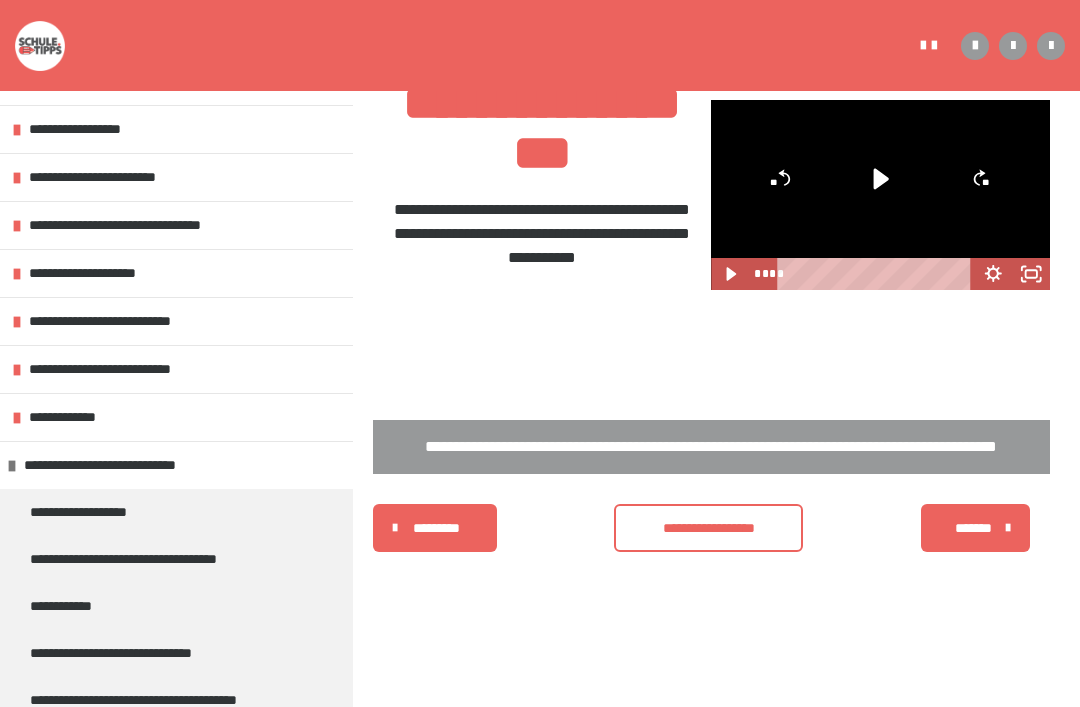click on "**********" at bounding box center (121, 465) 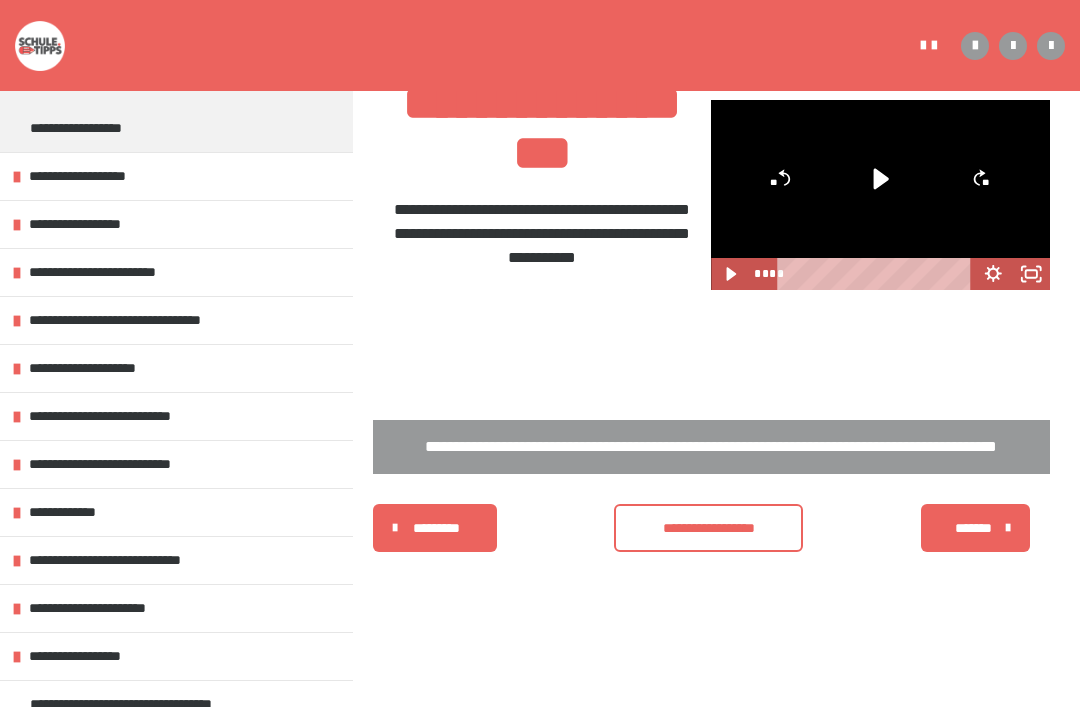 scroll, scrollTop: 190, scrollLeft: 0, axis: vertical 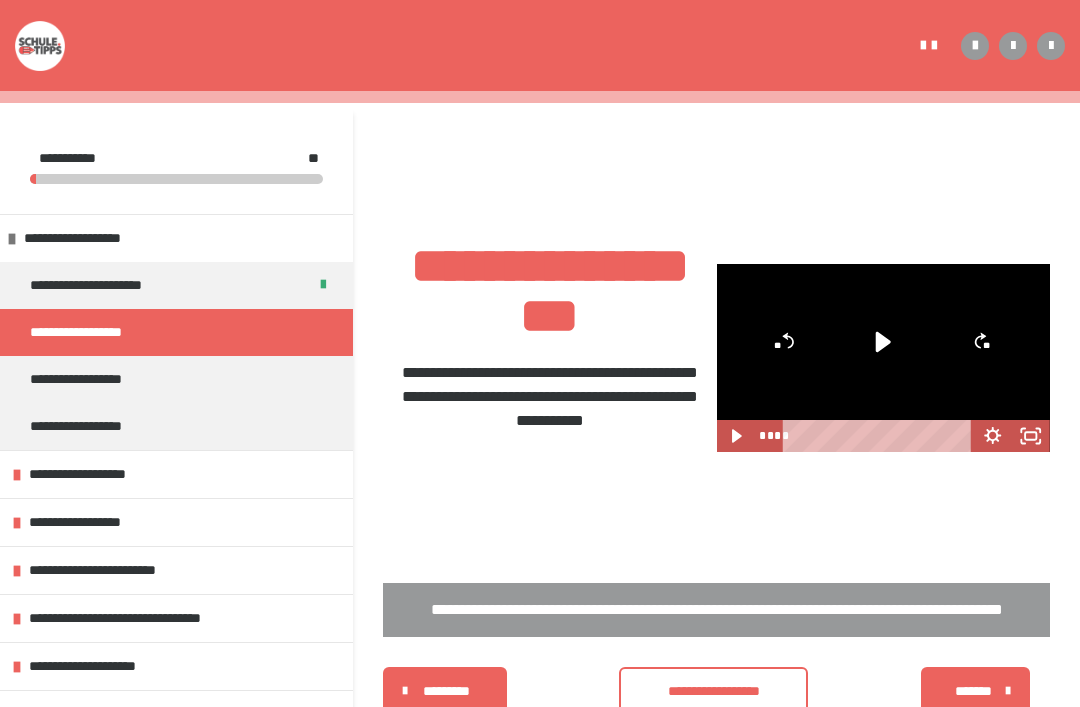 click on "**********" at bounding box center (713, 691) 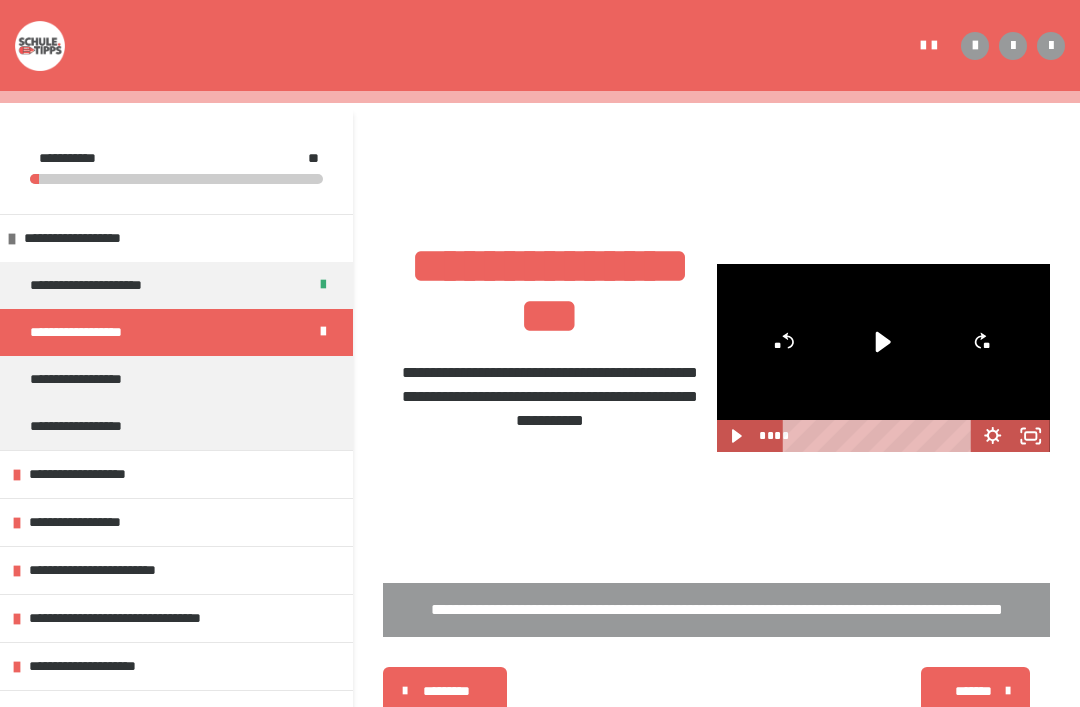 click on "*******" at bounding box center (975, 691) 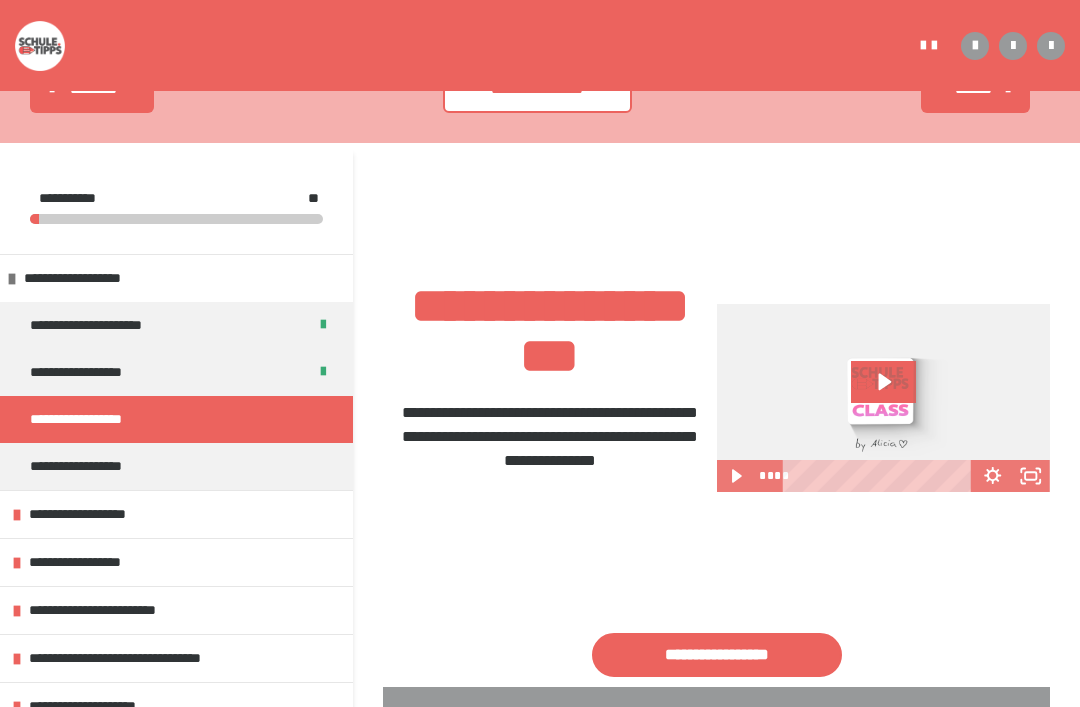 scroll, scrollTop: 271, scrollLeft: 0, axis: vertical 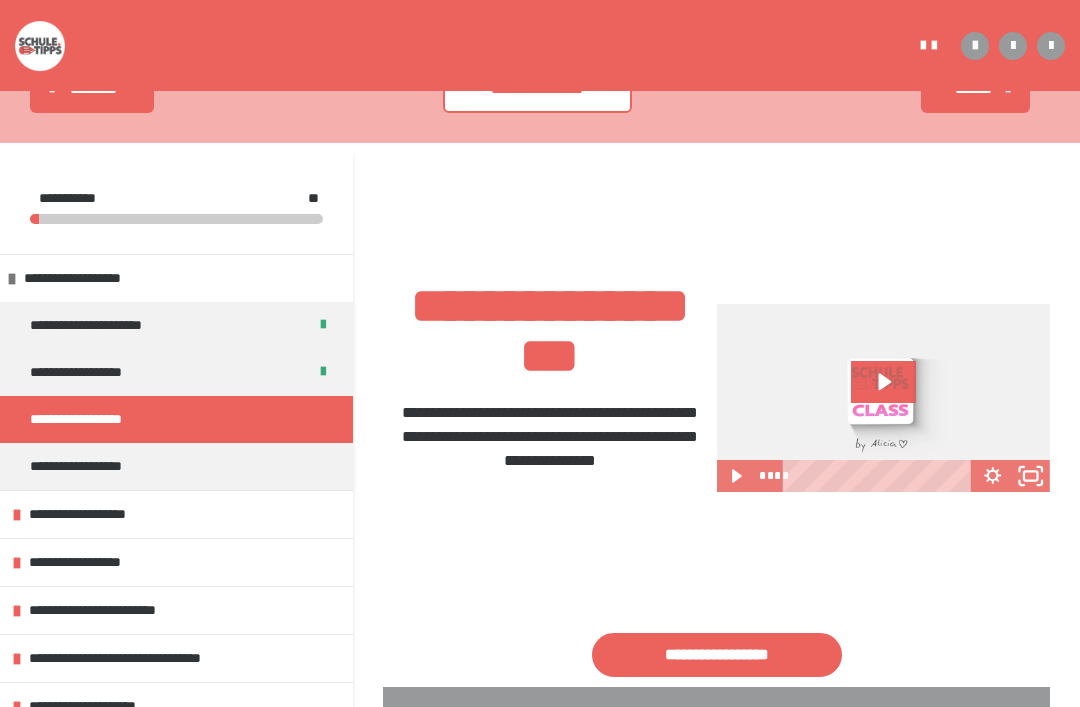 click 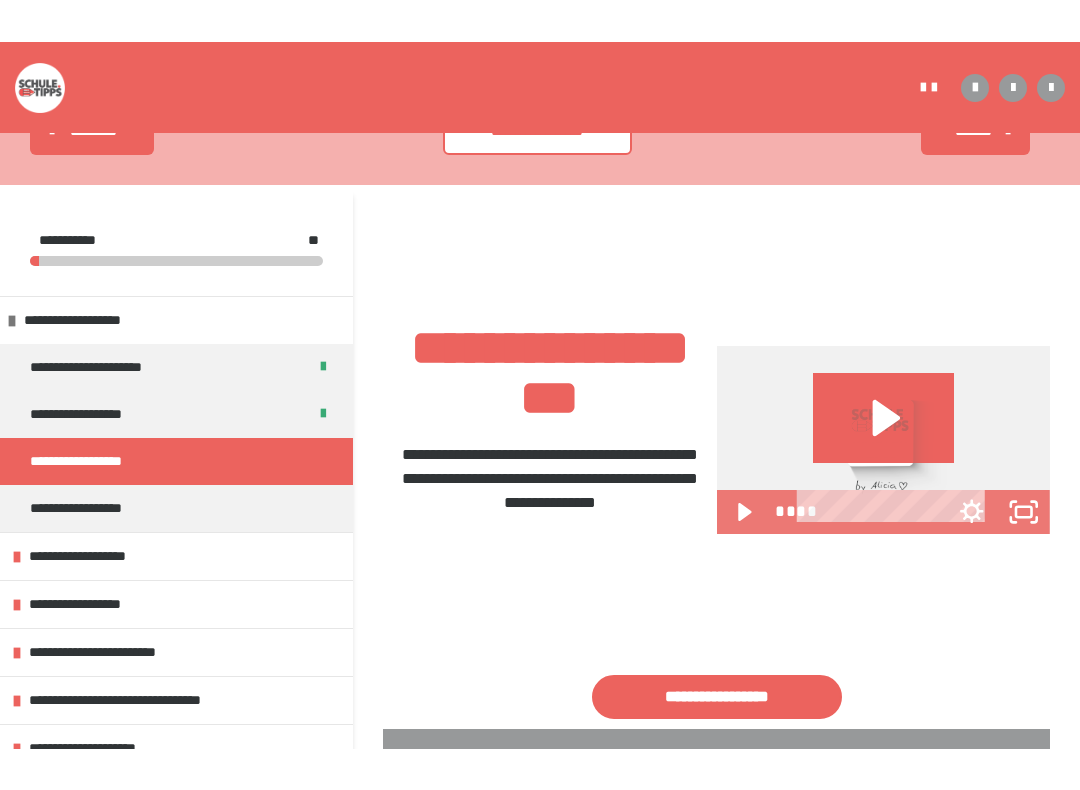 scroll, scrollTop: 20, scrollLeft: 0, axis: vertical 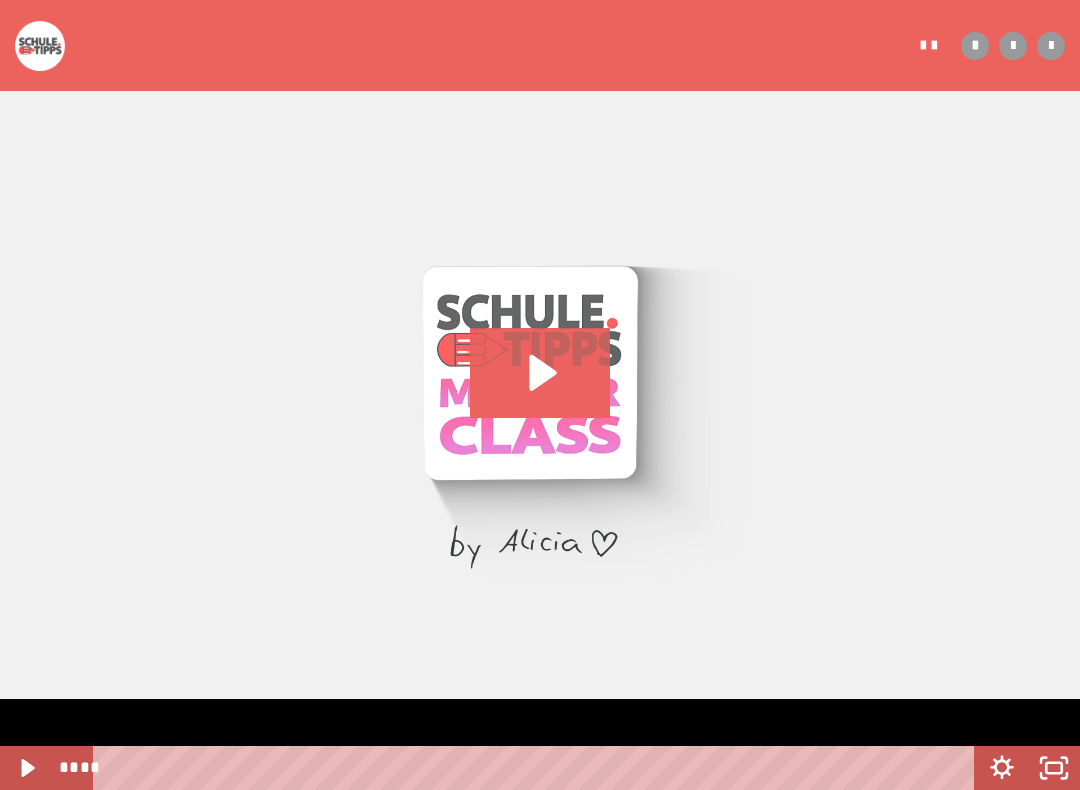 click 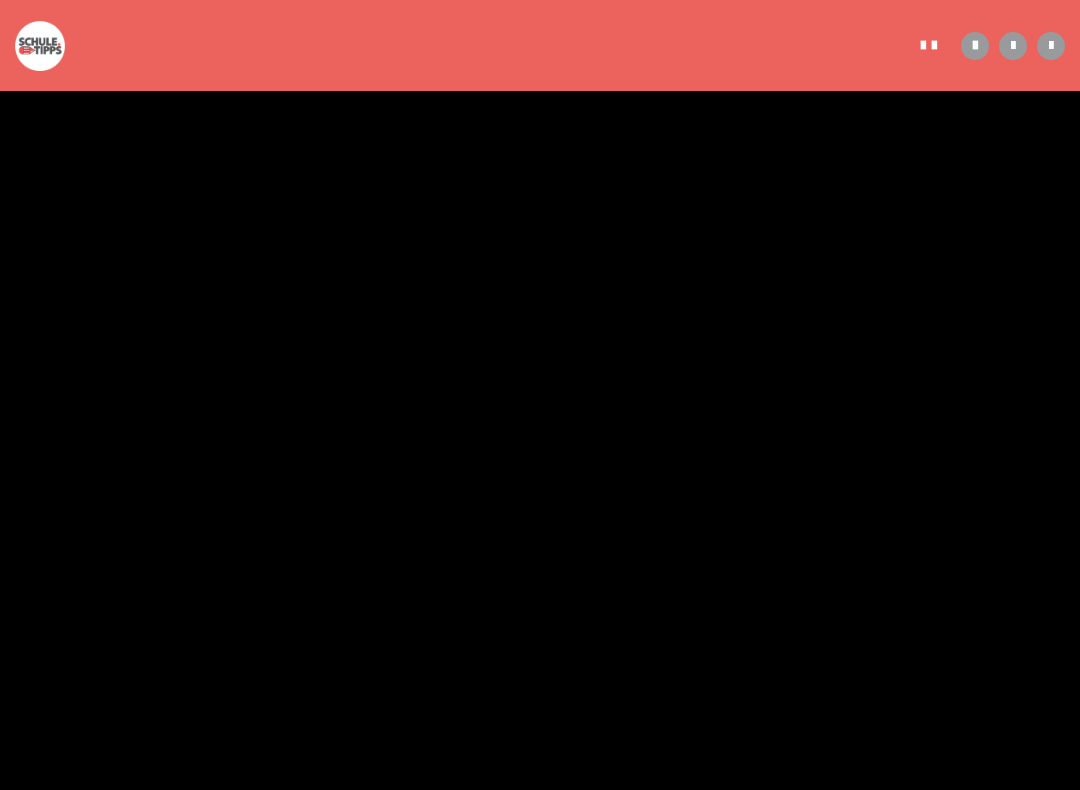 click at bounding box center [540, 395] 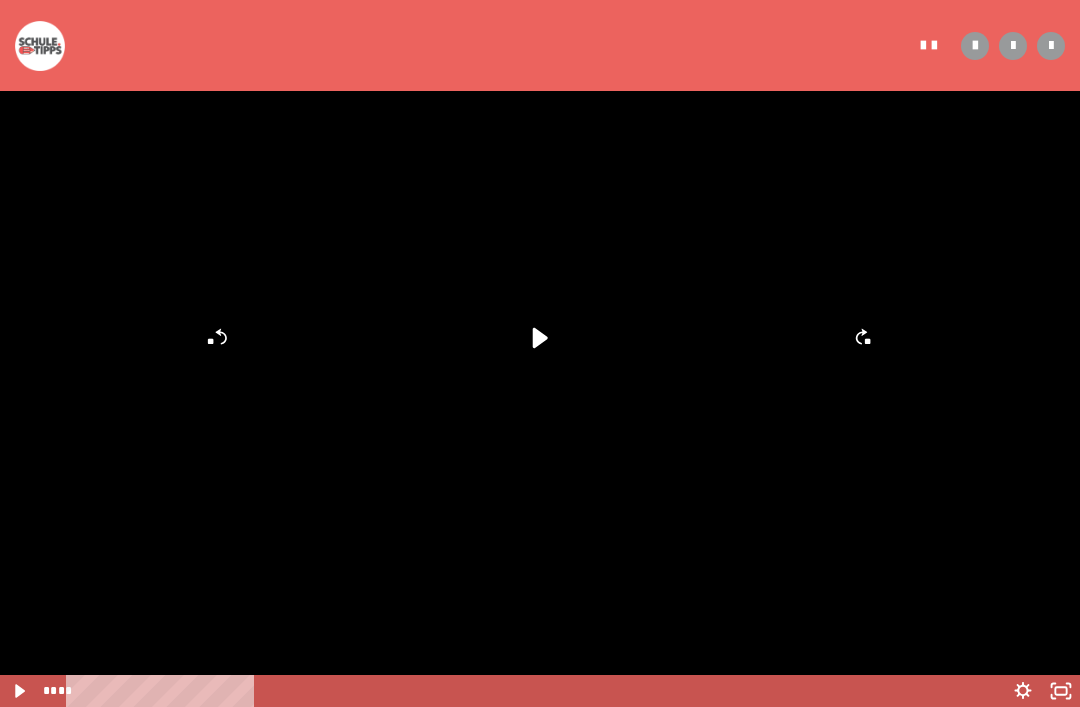 scroll, scrollTop: 411, scrollLeft: 0, axis: vertical 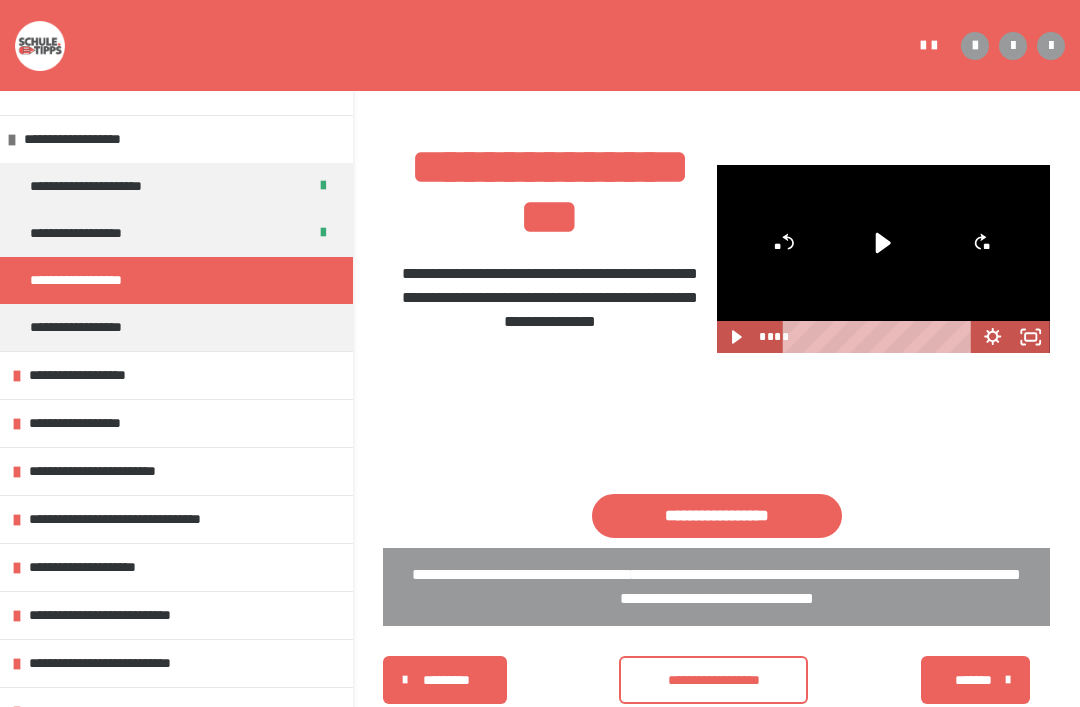 click on "**********" at bounding box center (717, 516) 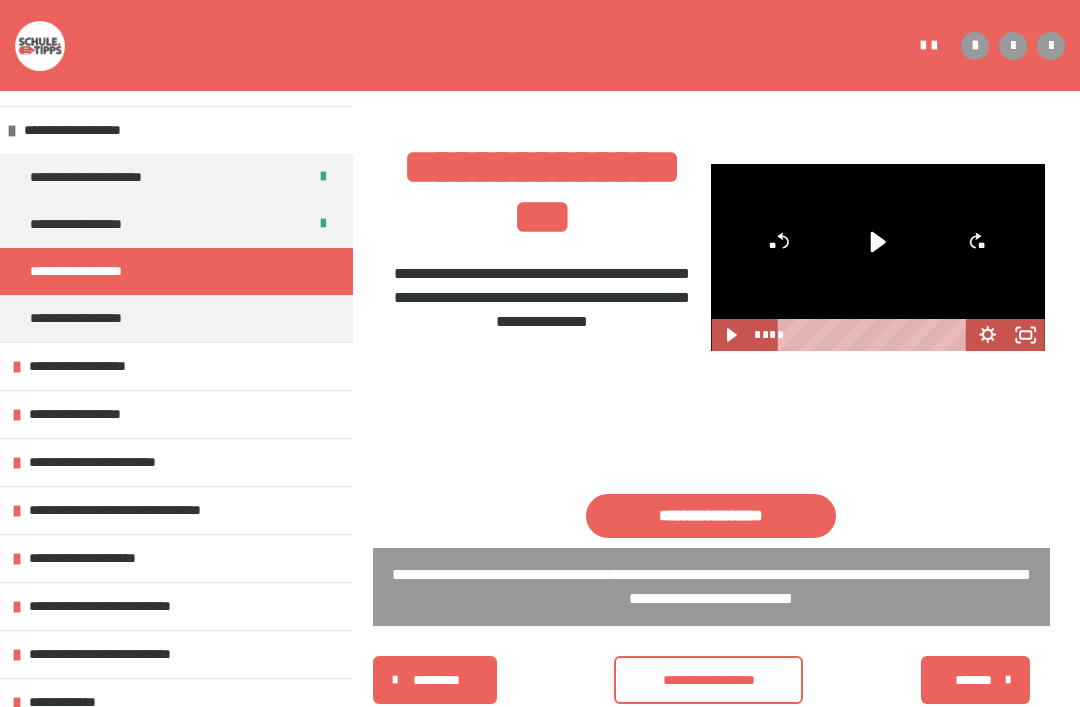 scroll, scrollTop: 443, scrollLeft: 0, axis: vertical 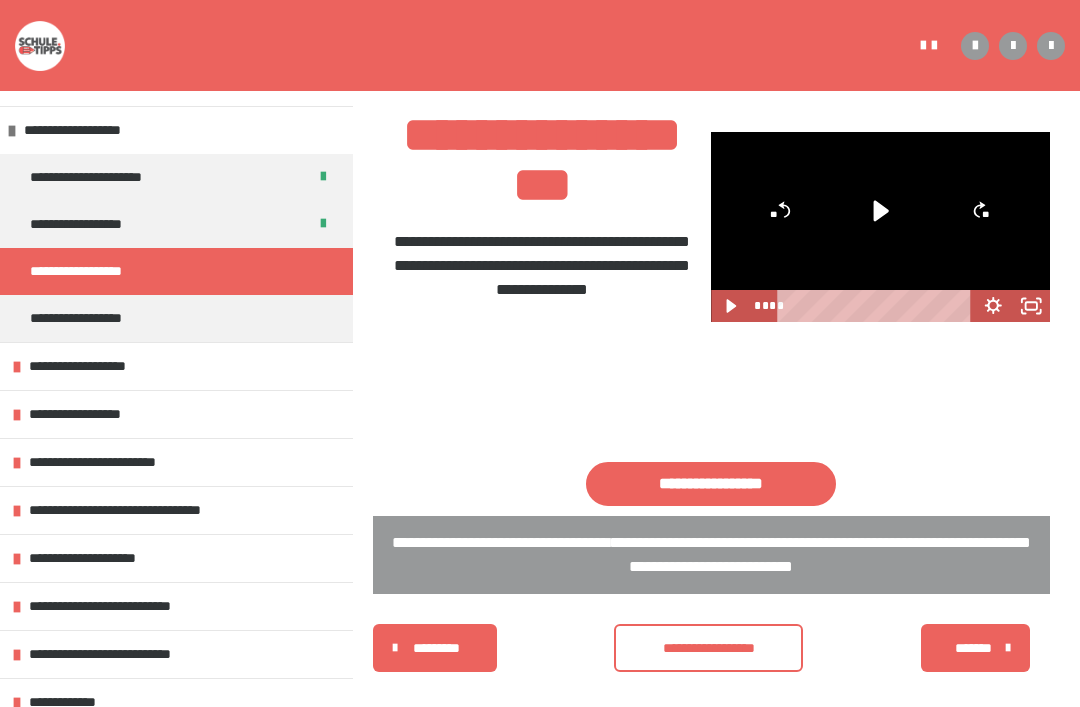 click on "**********" at bounding box center (708, 648) 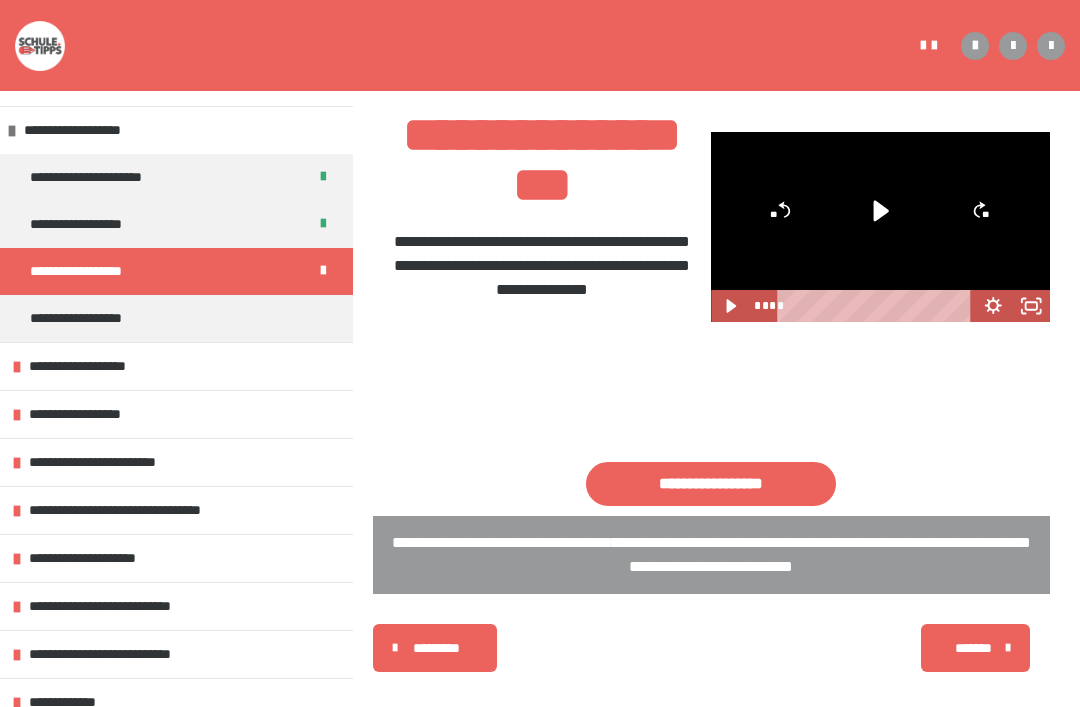 click on "*******" at bounding box center [973, 648] 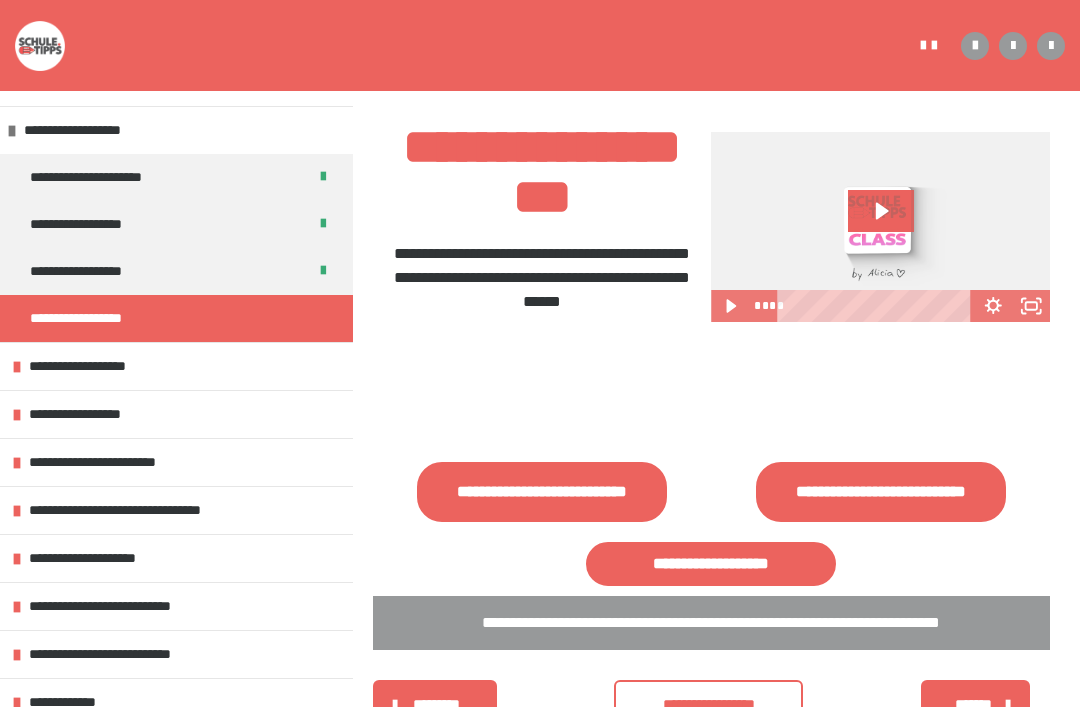 click 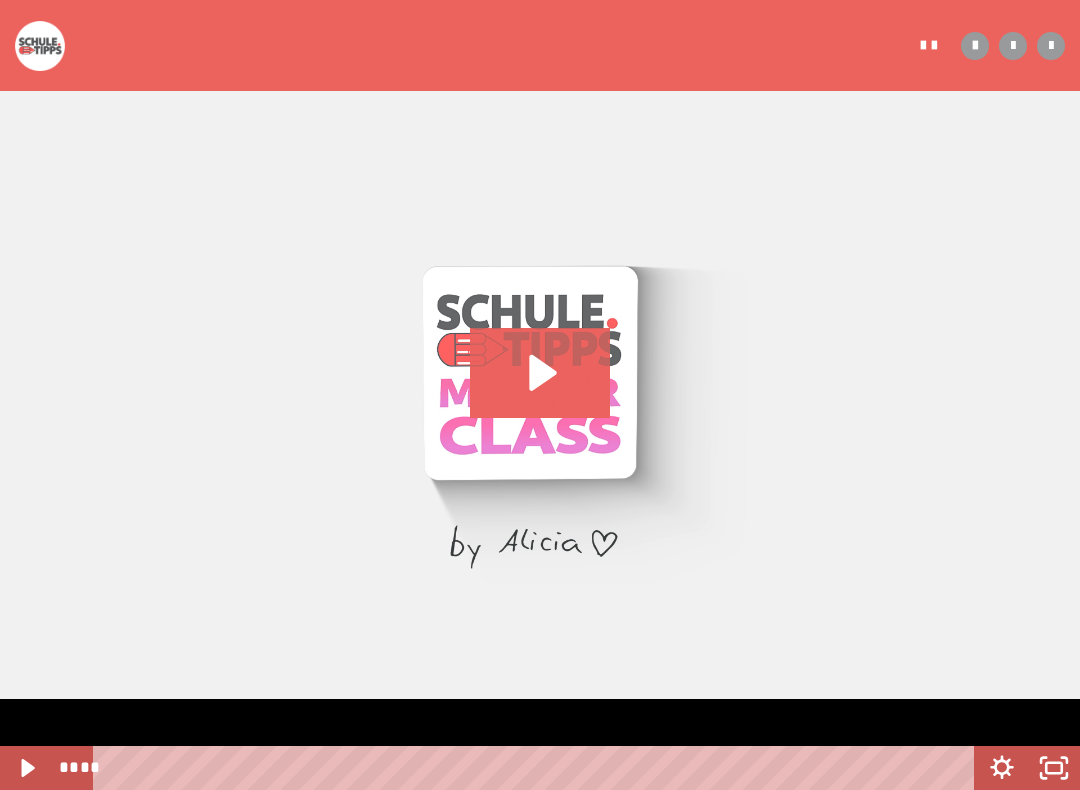 click 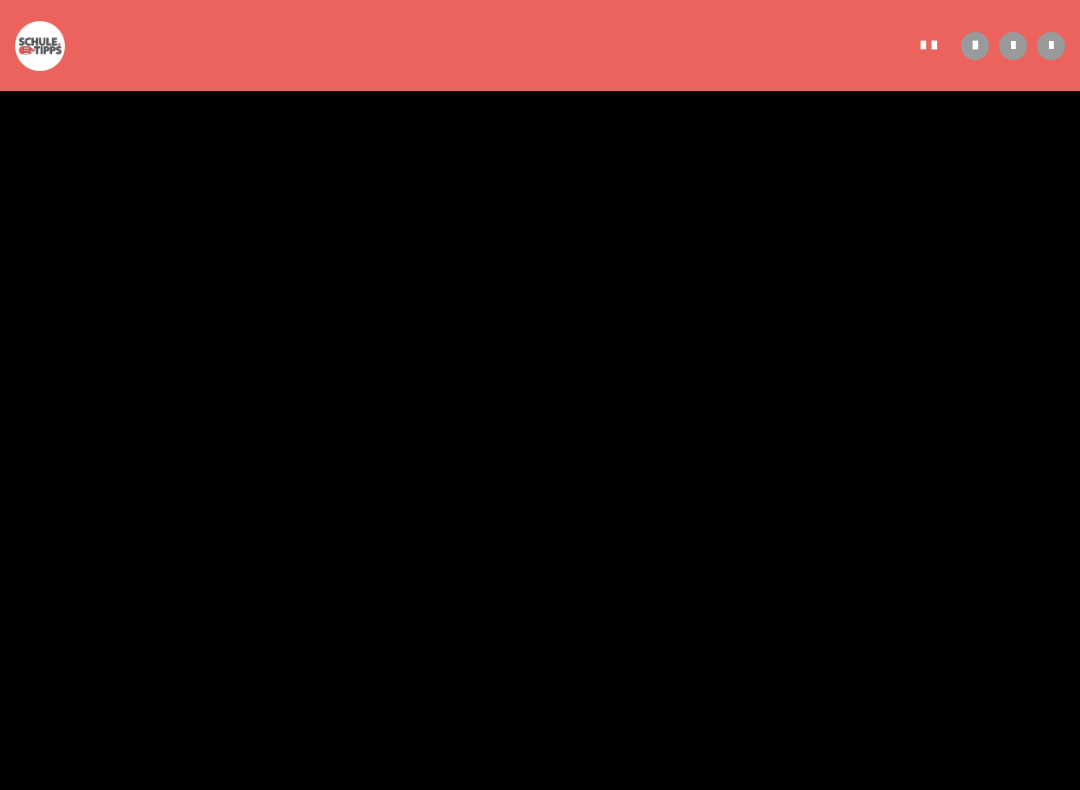 click at bounding box center (540, 395) 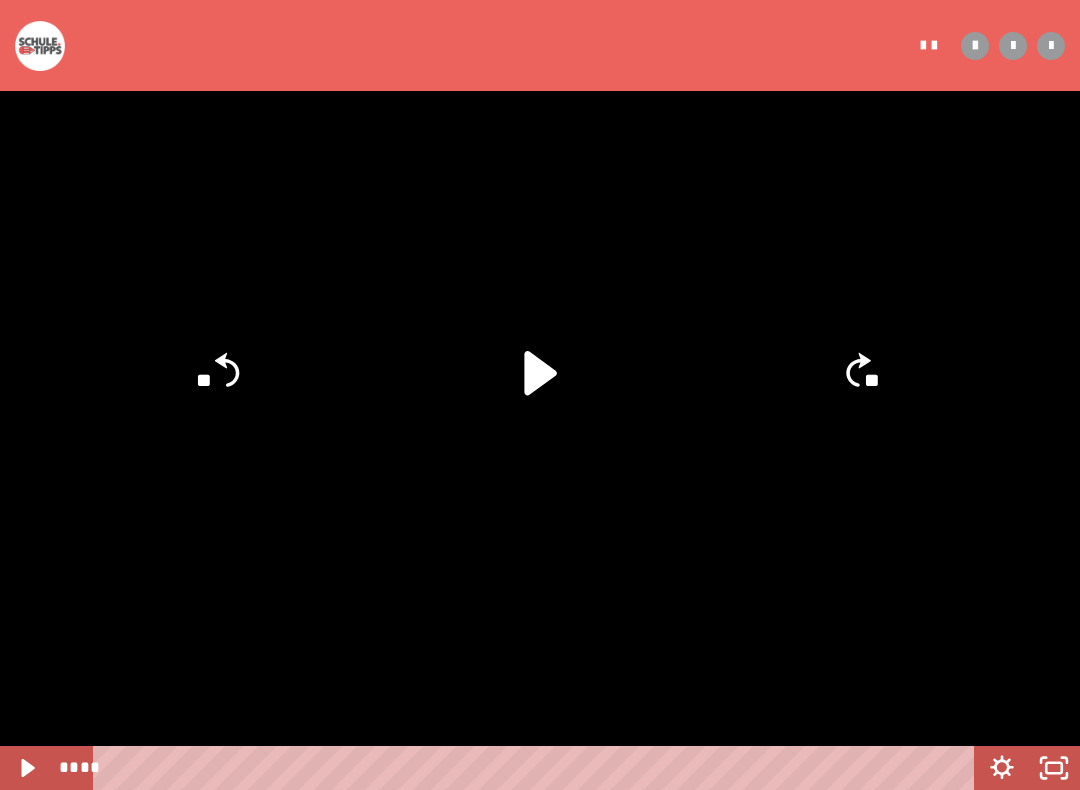 click 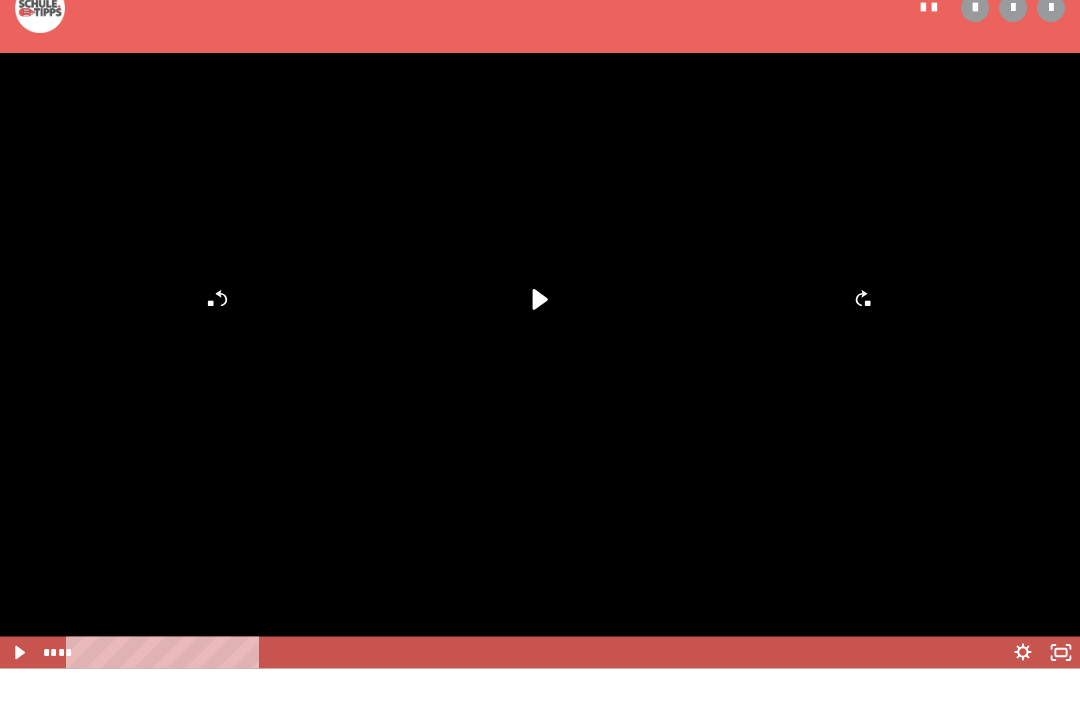 scroll, scrollTop: 475, scrollLeft: 0, axis: vertical 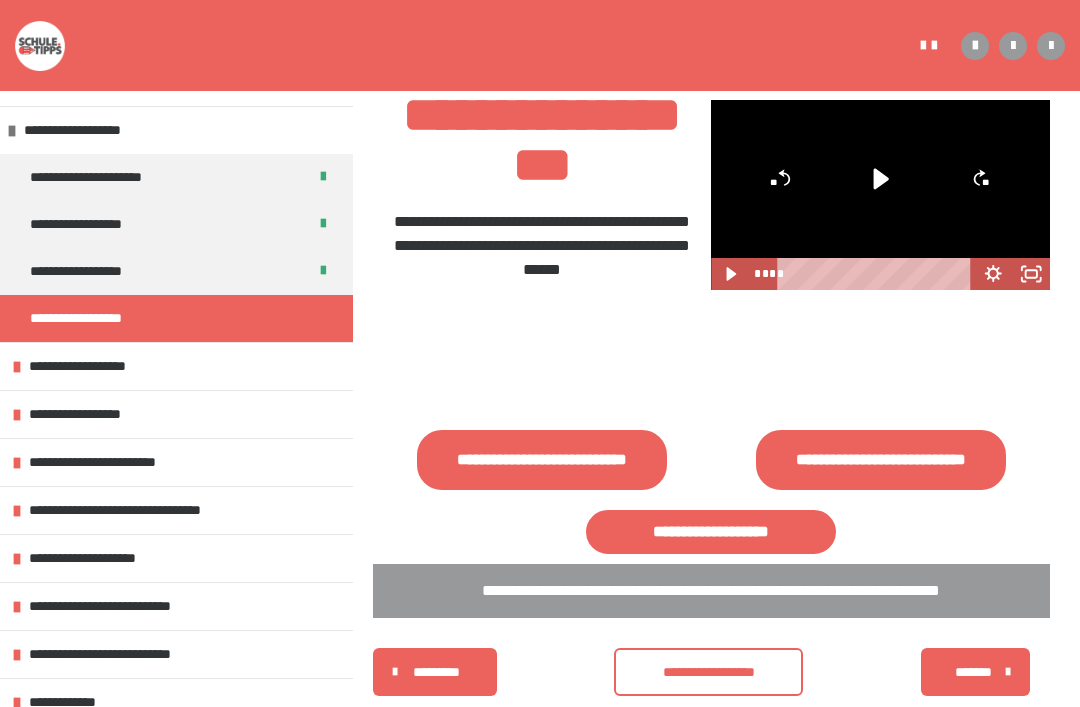 click on "**********" at bounding box center [708, 672] 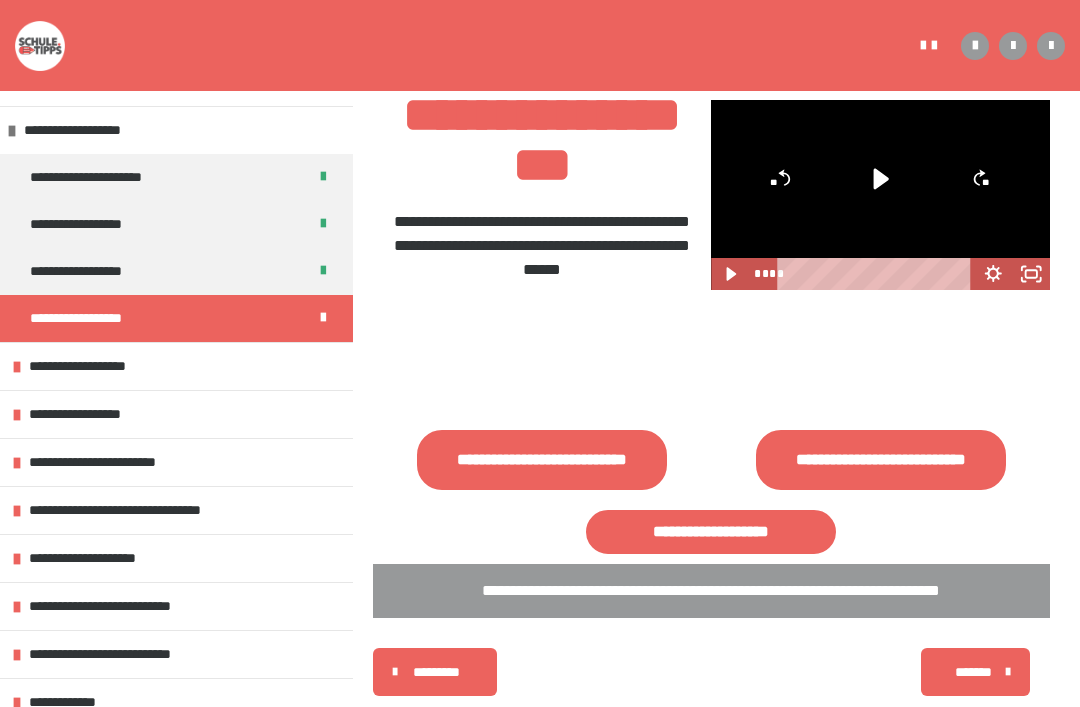 click on "*******" at bounding box center (973, 672) 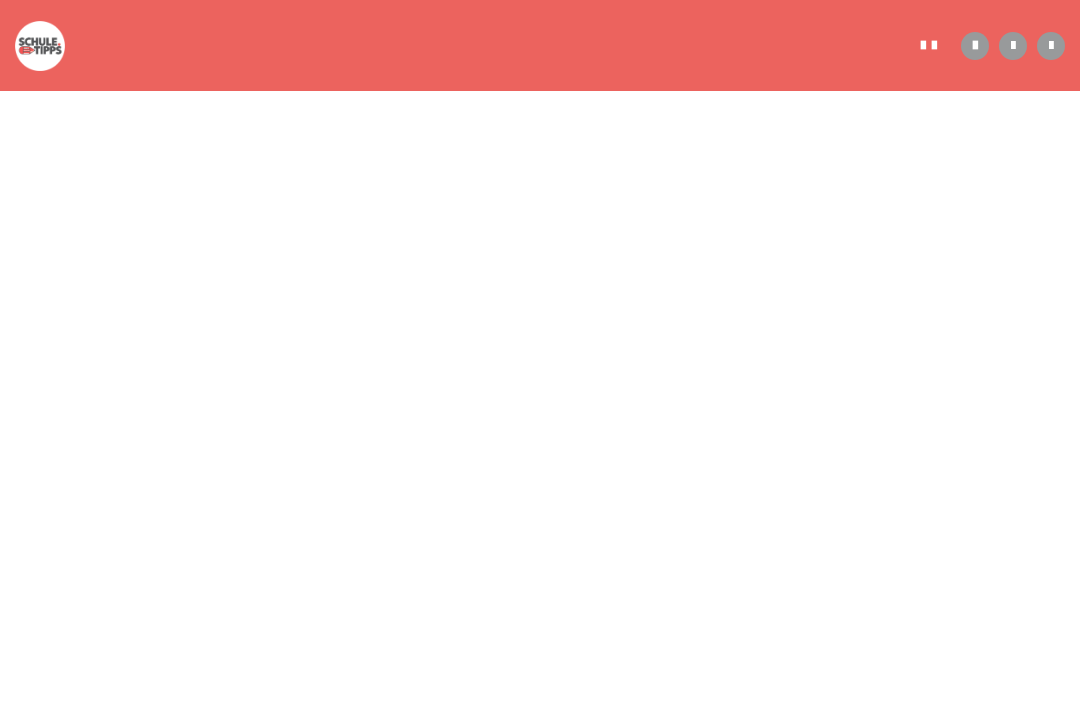 scroll, scrollTop: 0, scrollLeft: 0, axis: both 